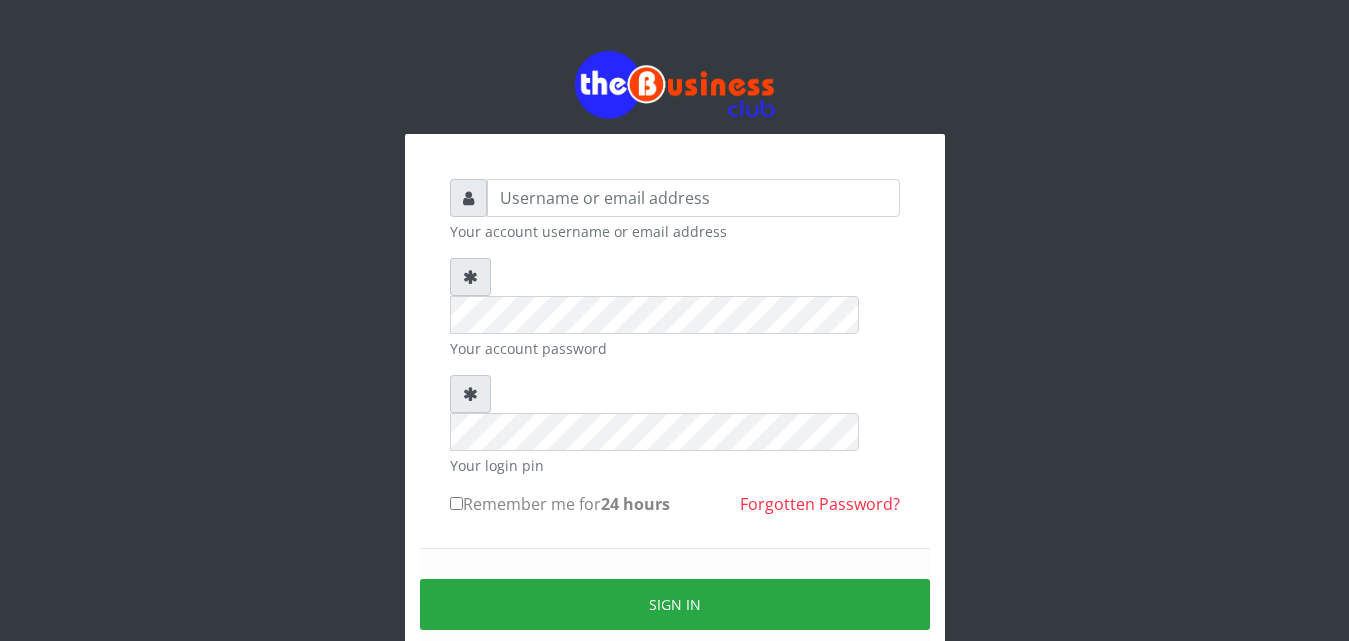 scroll, scrollTop: 0, scrollLeft: 0, axis: both 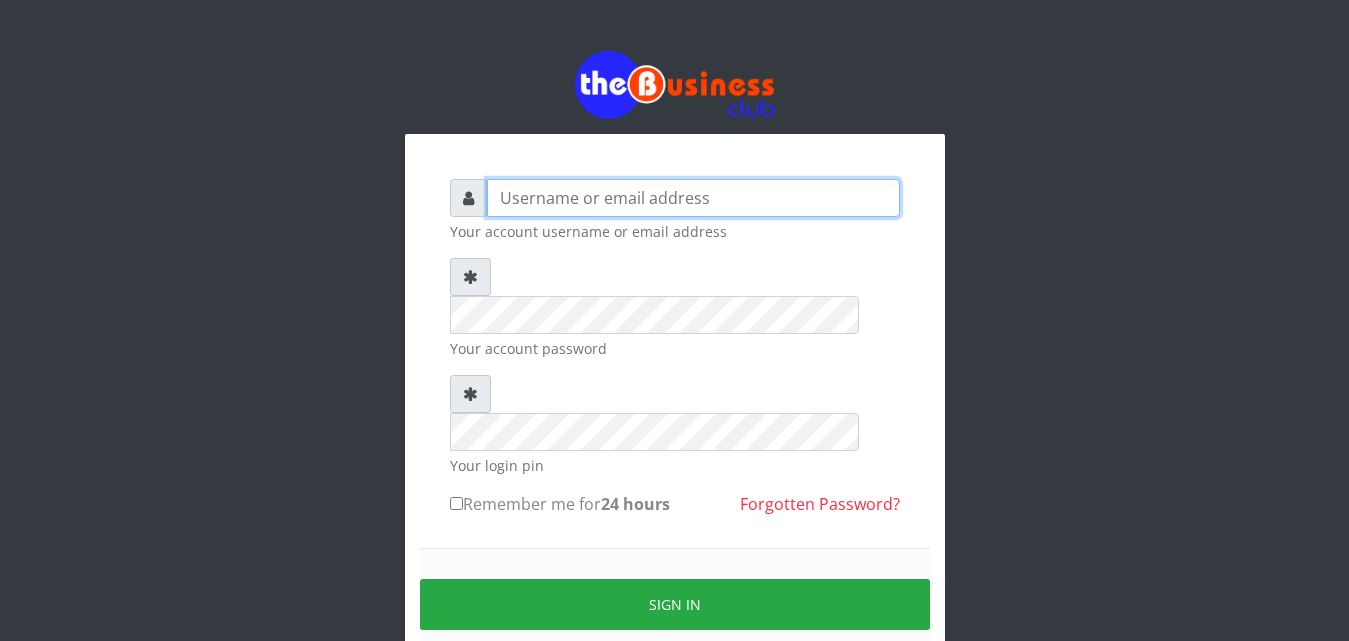 click at bounding box center [693, 198] 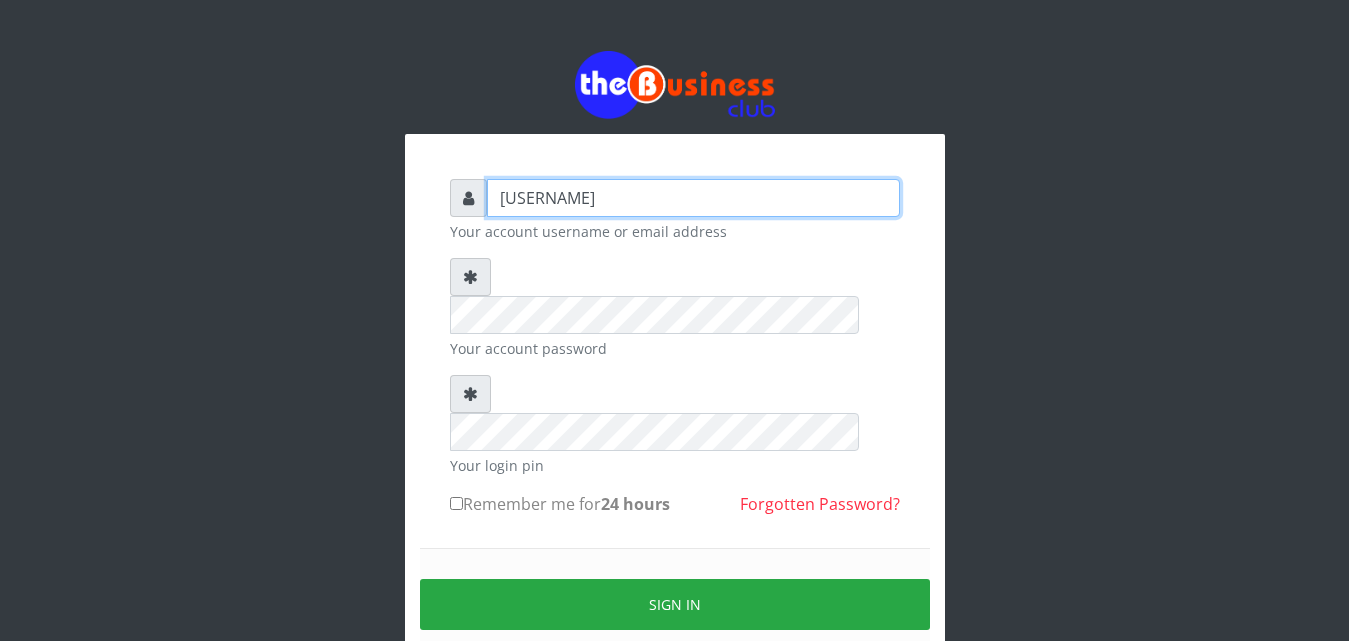 click on "vicnic626" at bounding box center (693, 198) 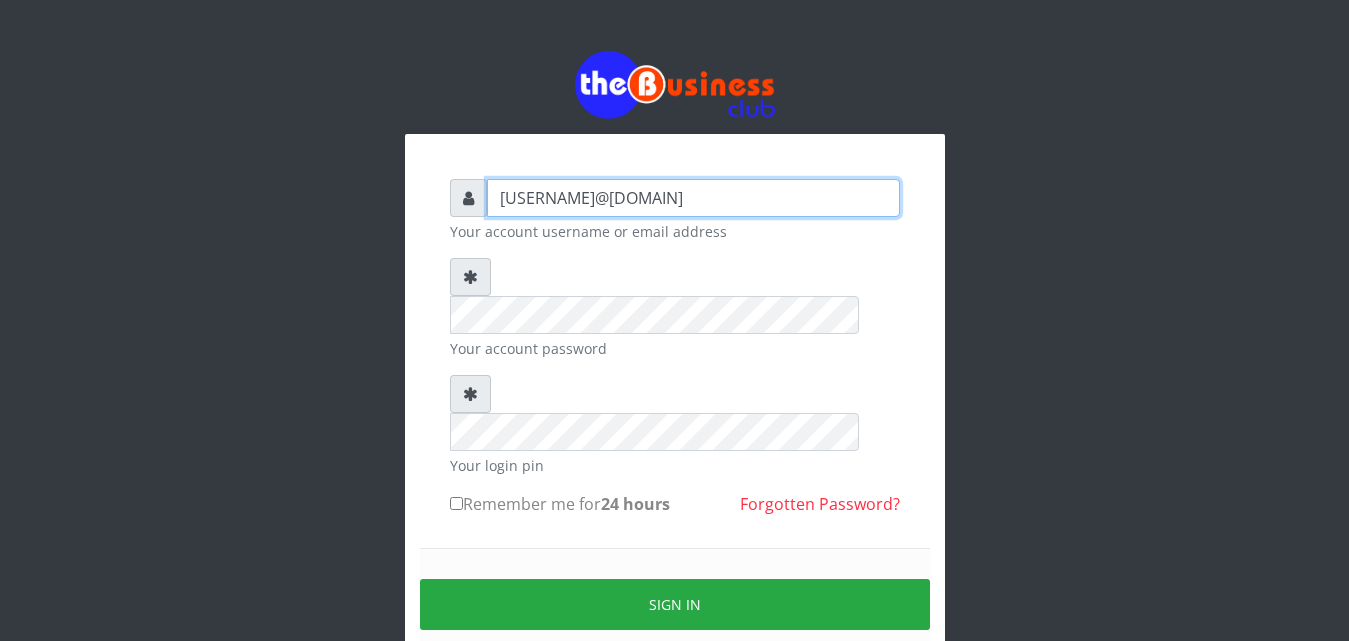 type on "vicnic626@gmail.com" 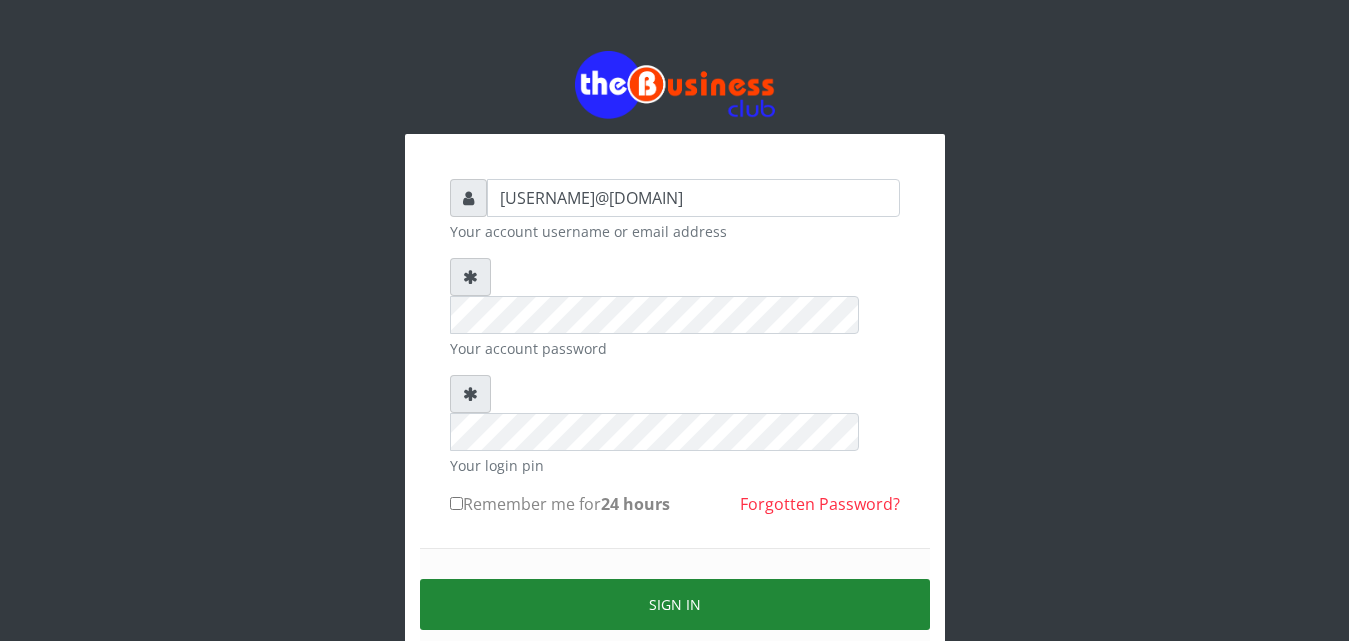 click on "Sign in" at bounding box center (675, 604) 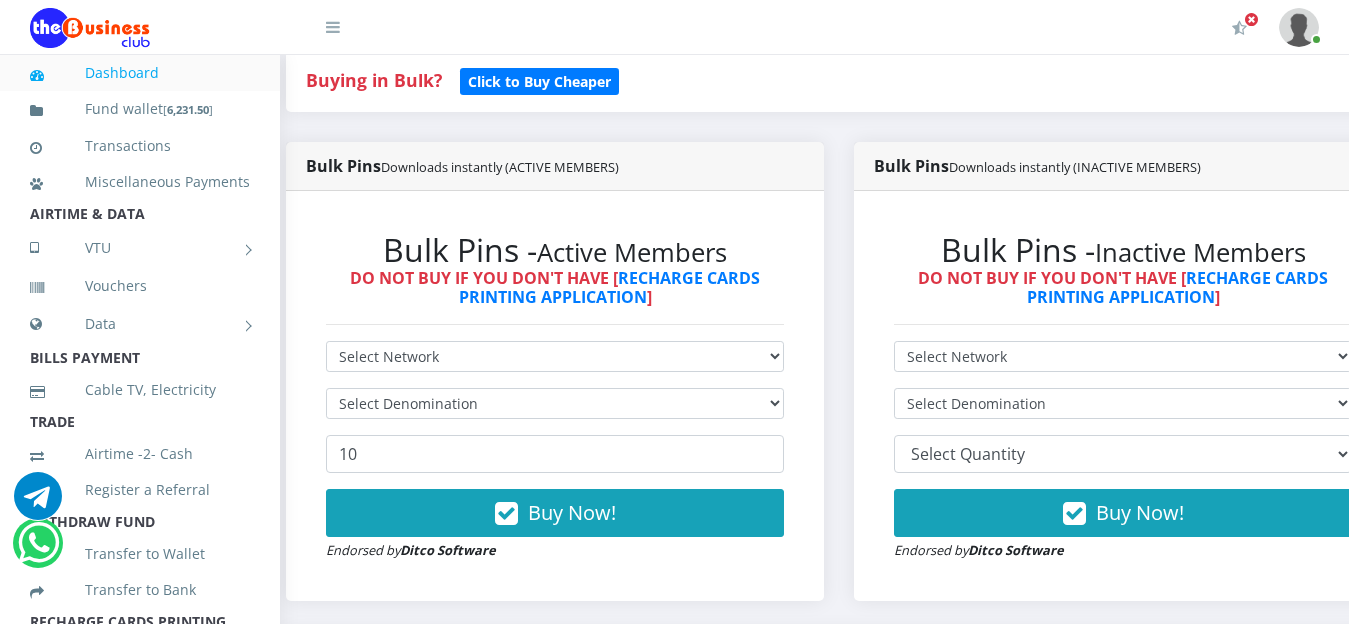 scroll, scrollTop: 431, scrollLeft: 136, axis: both 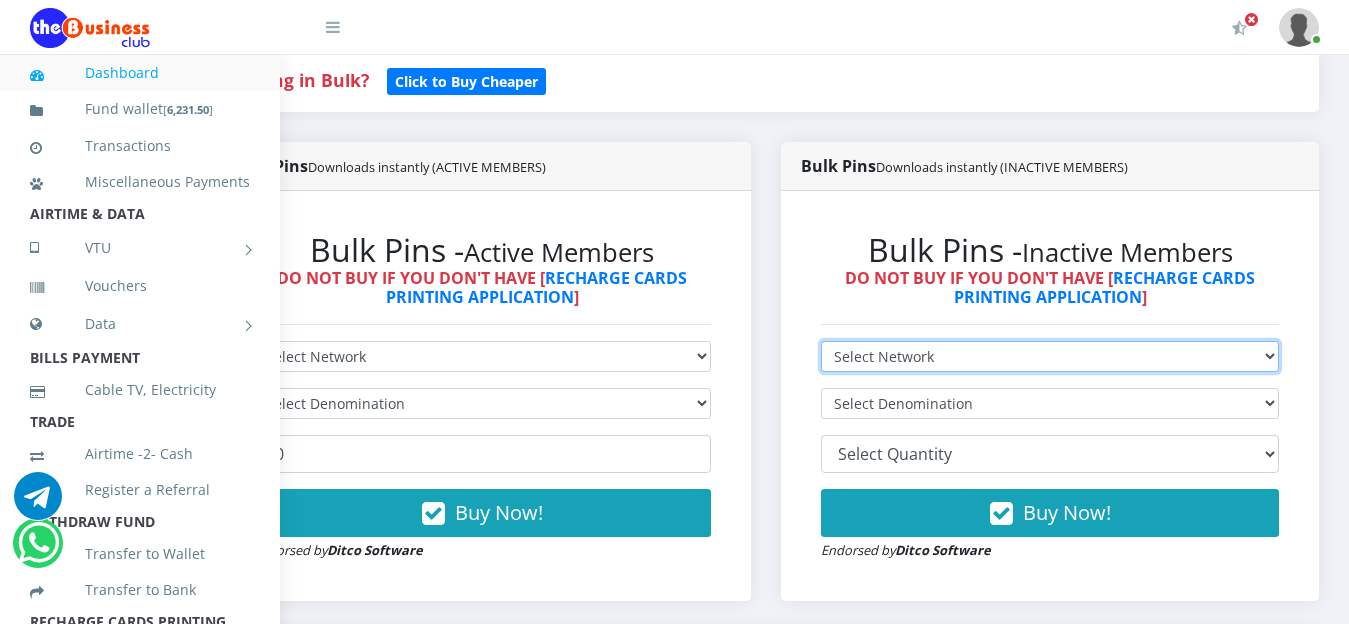 click on "Select Network
MTN
Globacom
9Mobile
Airtel" at bounding box center [1050, 356] 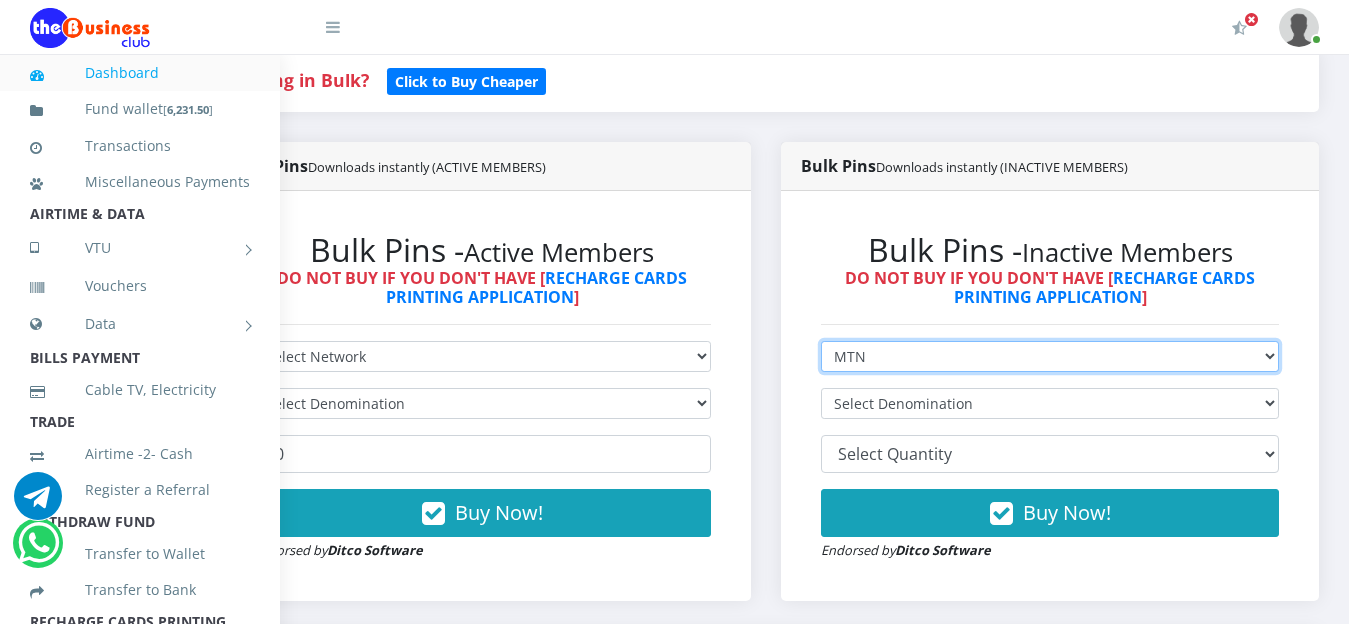 click on "Select Network
MTN
Globacom
9Mobile
Airtel" at bounding box center (1050, 356) 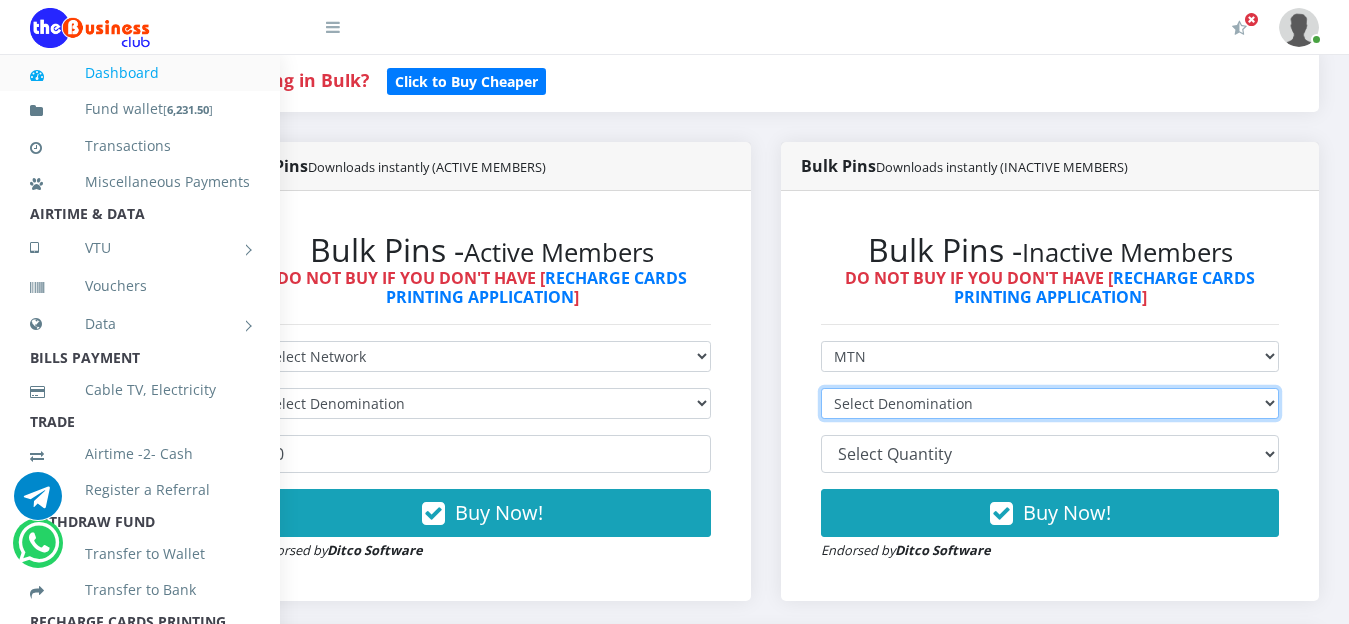click on "Select Denomination MTN NGN100 - ₦97.30 MTN NGN200 - ₦194.60 MTN NGN400 - ₦389.20 MTN NGN500 - ₦486.50 MTN NGN1000 - ₦973.00 MTN NGN1500 - ₦1,459.50" at bounding box center (1050, 403) 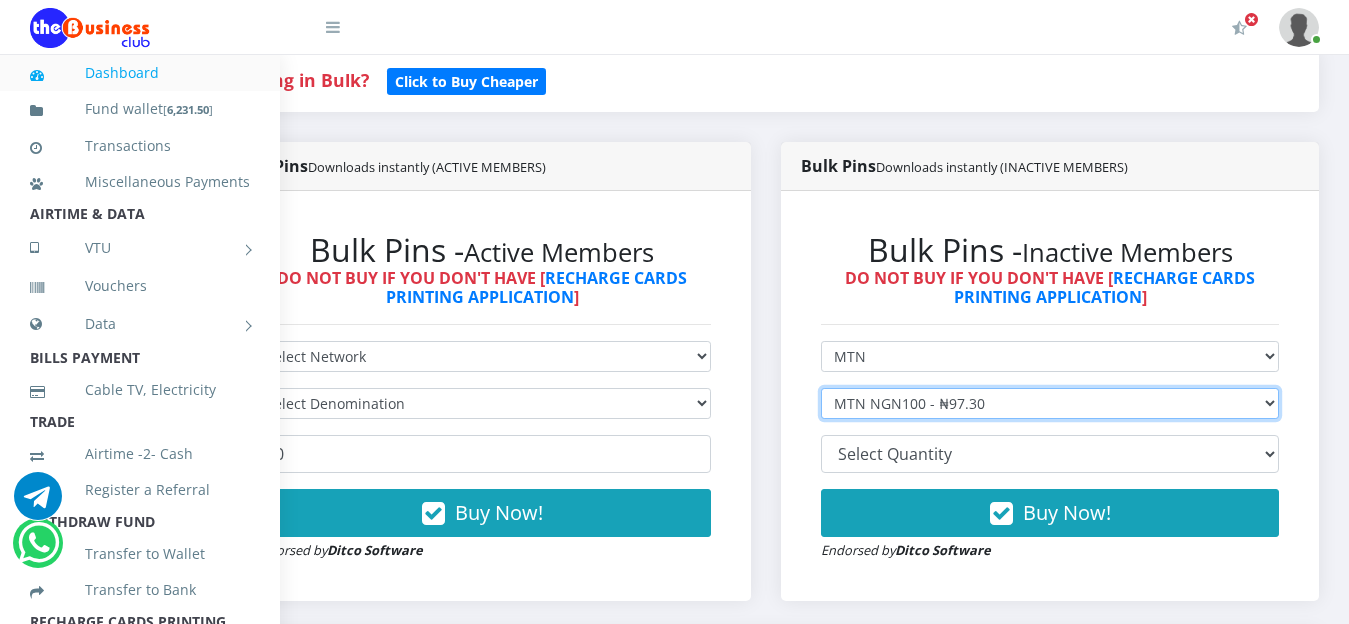 click on "Select Denomination MTN NGN100 - ₦97.30 MTN NGN200 - ₦194.60 MTN NGN400 - ₦389.20 MTN NGN500 - ₦486.50 MTN NGN1000 - ₦973.00 MTN NGN1500 - ₦1,459.50" at bounding box center [1050, 403] 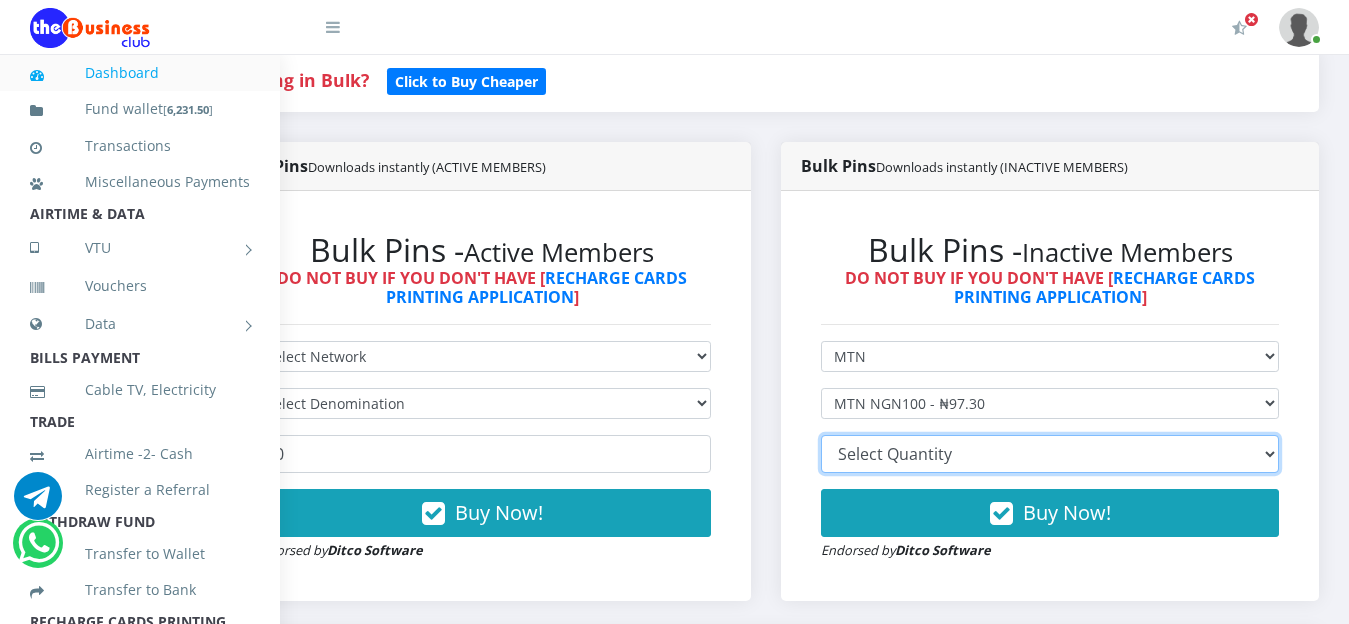 click on "10
20
30
40
44 (Online Printing, Portrait)
60 (Online Printing, Landscape)
70 (Online Printing, Portrait)
72 (Online Printing, Landscape)
85 (Online Printing, Portrait)
100
150
200
300
500" at bounding box center [1050, 454] 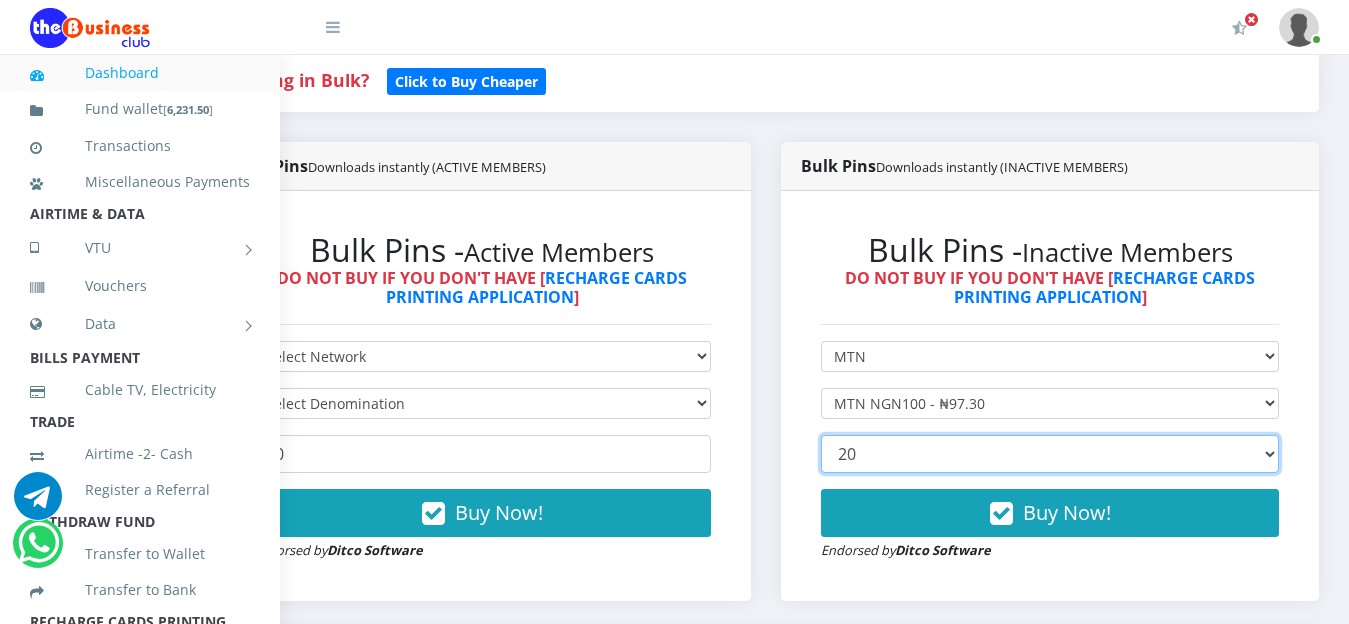 click on "10
20
30
40
44 (Online Printing, Portrait)
60 (Online Printing, Landscape)
70 (Online Printing, Portrait)
72 (Online Printing, Landscape)
85 (Online Printing, Portrait)
100
150
200
300
500" at bounding box center (1050, 454) 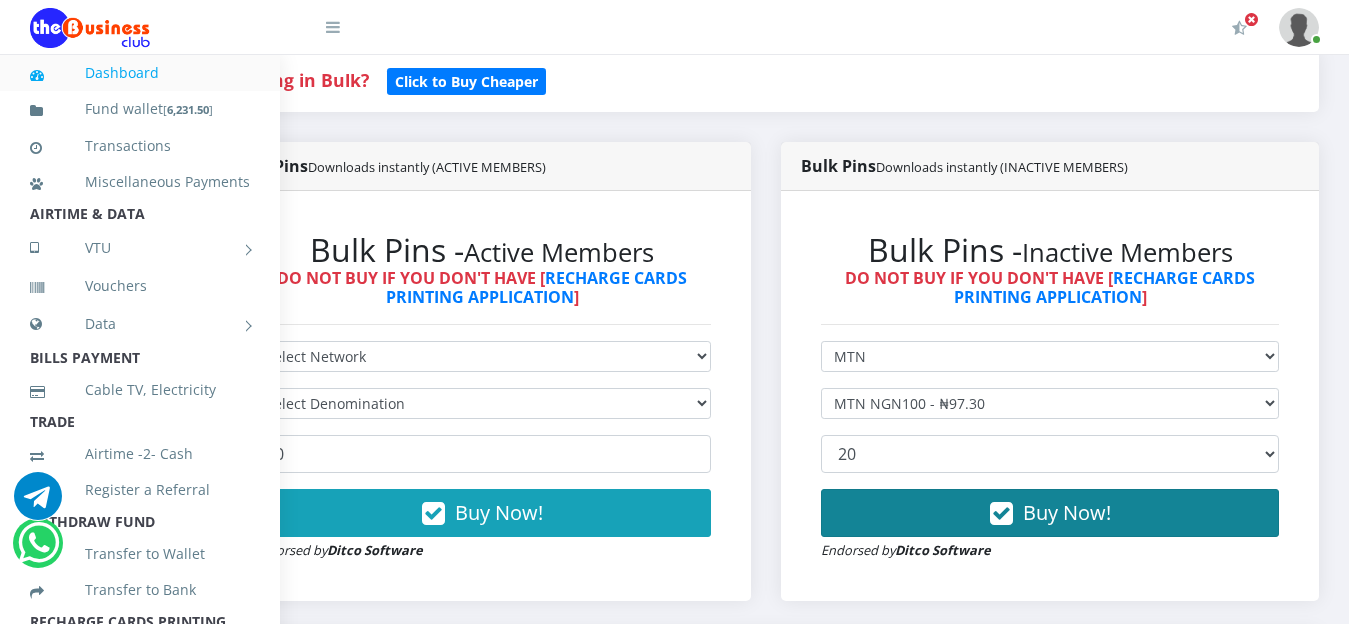 click on "Buy Now!" at bounding box center [1067, 512] 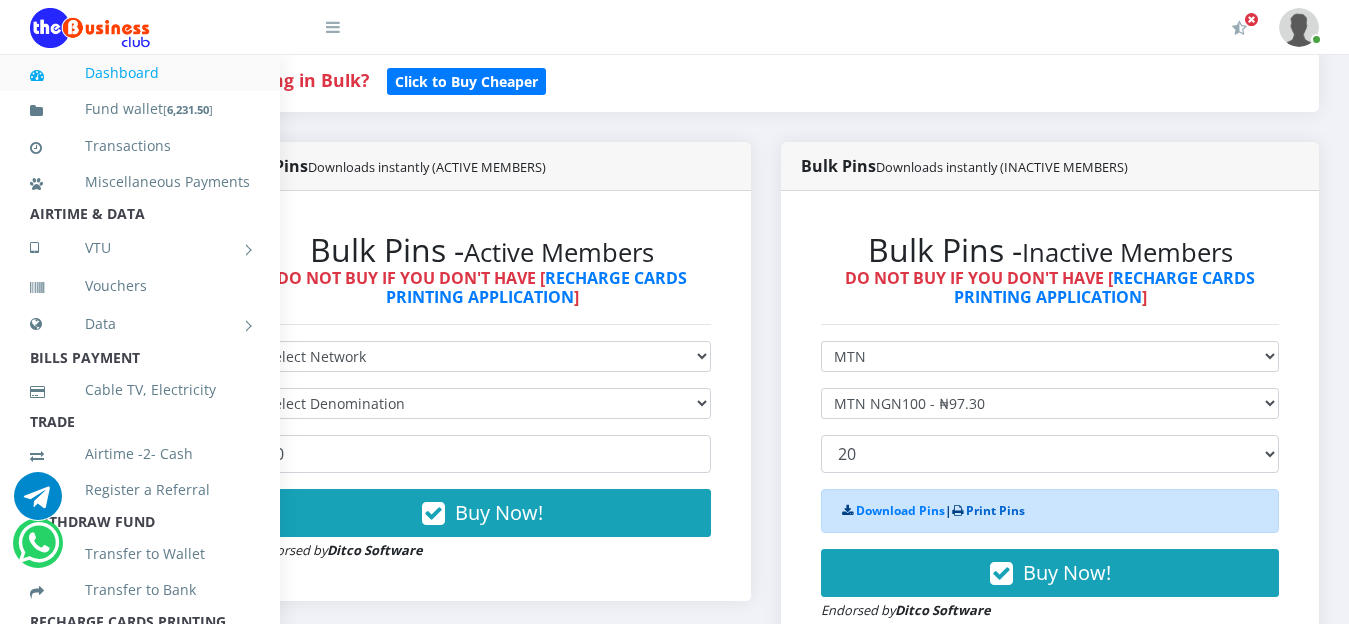 click on "Print Pins" at bounding box center [995, 510] 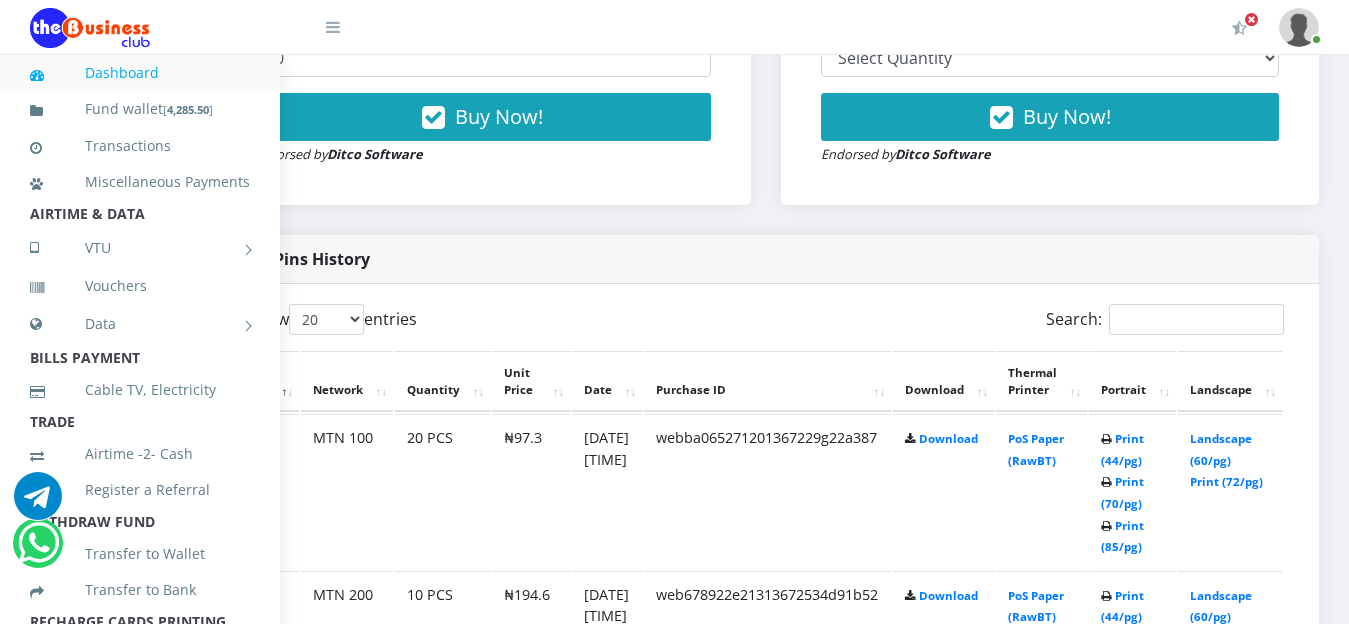 scroll, scrollTop: 832, scrollLeft: 136, axis: both 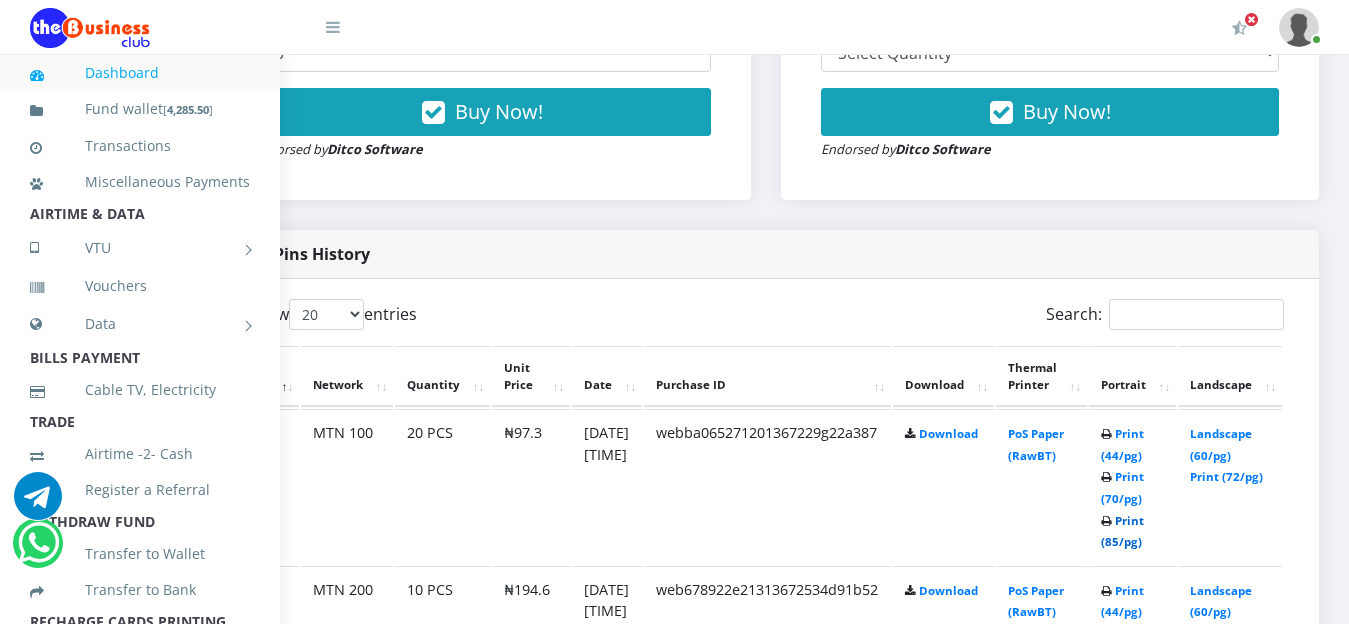 click on "Print (85/pg)" at bounding box center (1122, 531) 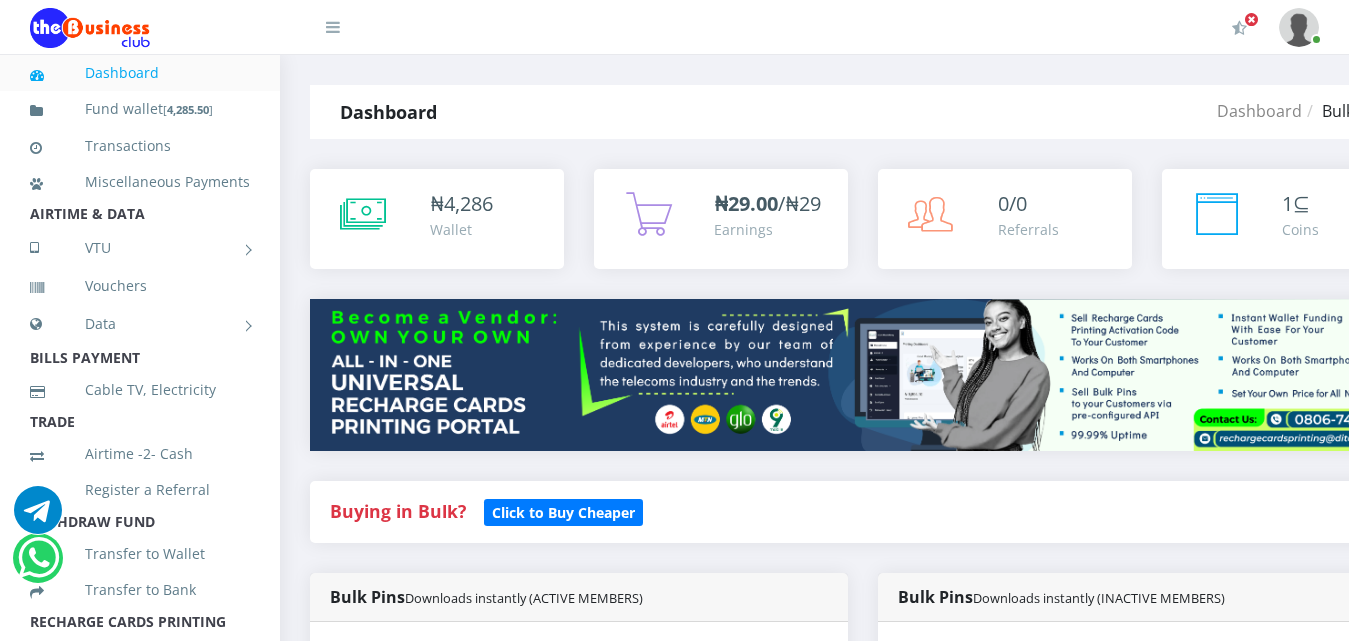 select on "MTN" 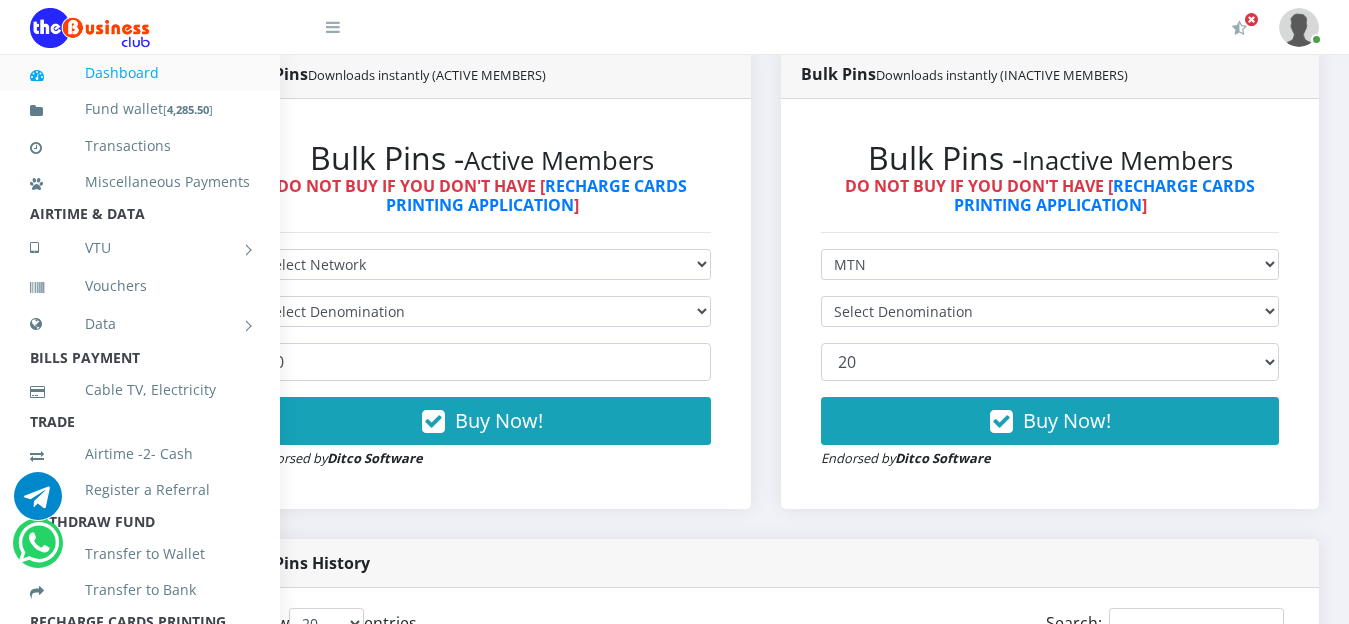 scroll, scrollTop: 521, scrollLeft: 136, axis: both 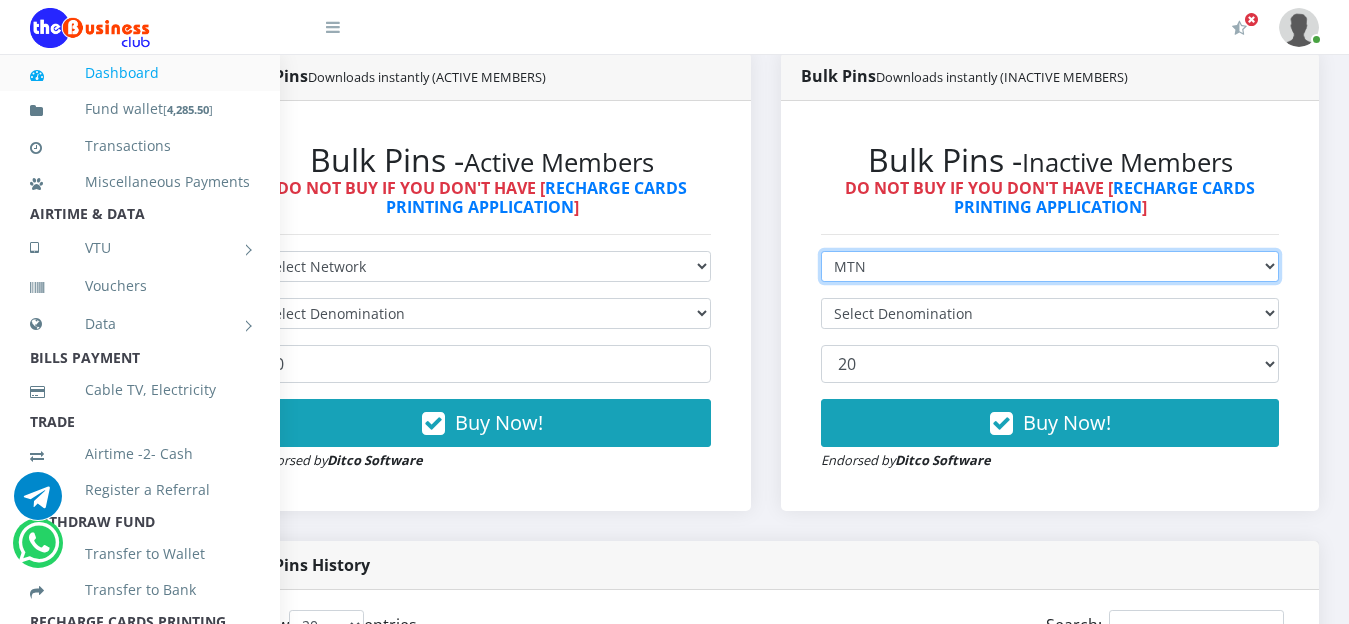 click on "Select Network
MTN
Globacom
9Mobile
Airtel" at bounding box center [1050, 266] 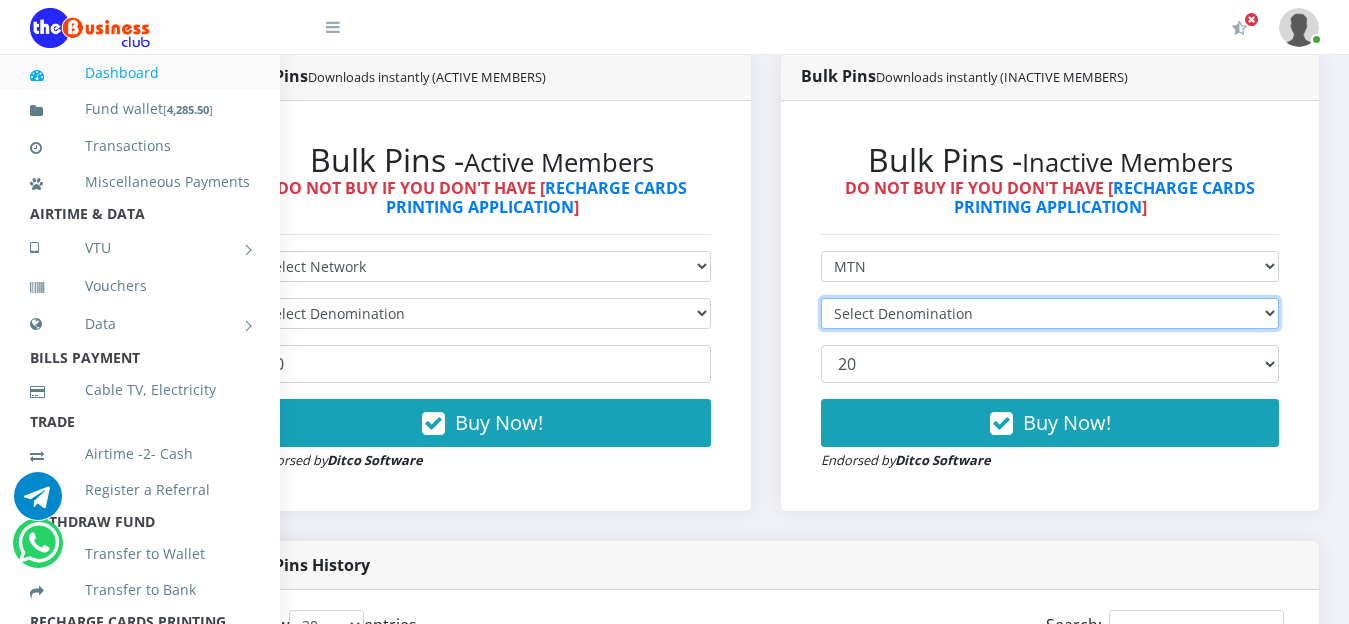 click on "Select Denomination" at bounding box center (1050, 313) 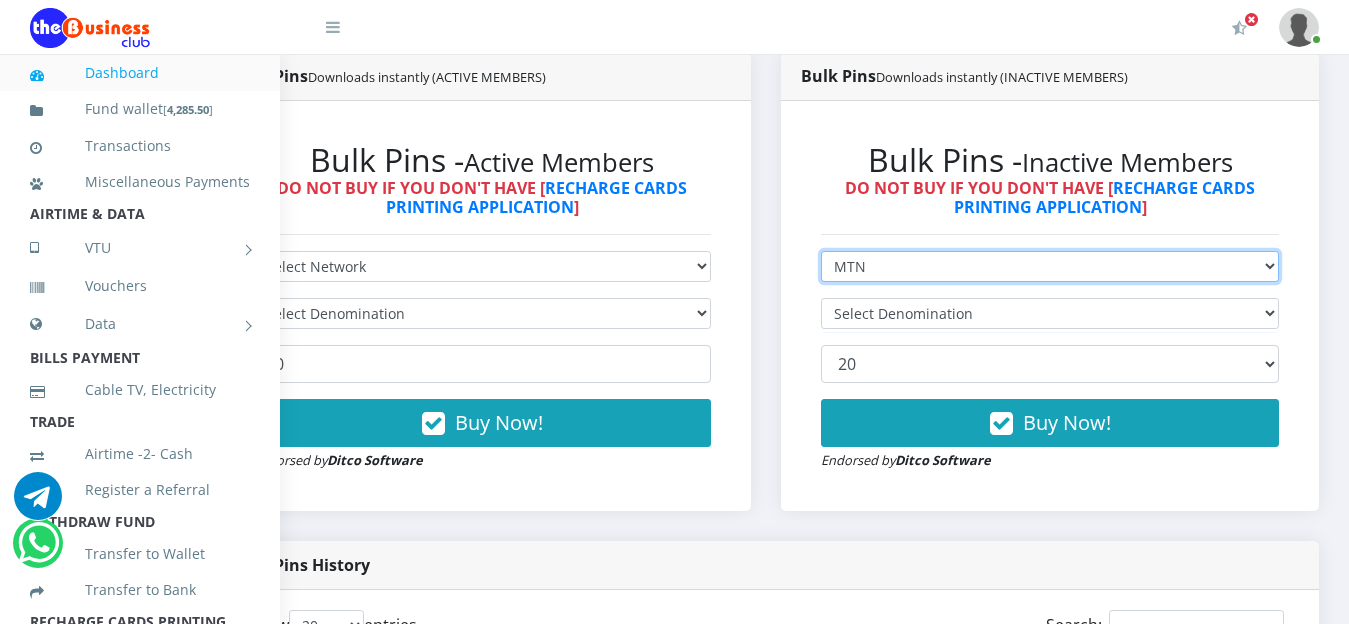 click on "Select Network
MTN
Globacom
9Mobile
Airtel" at bounding box center (1050, 266) 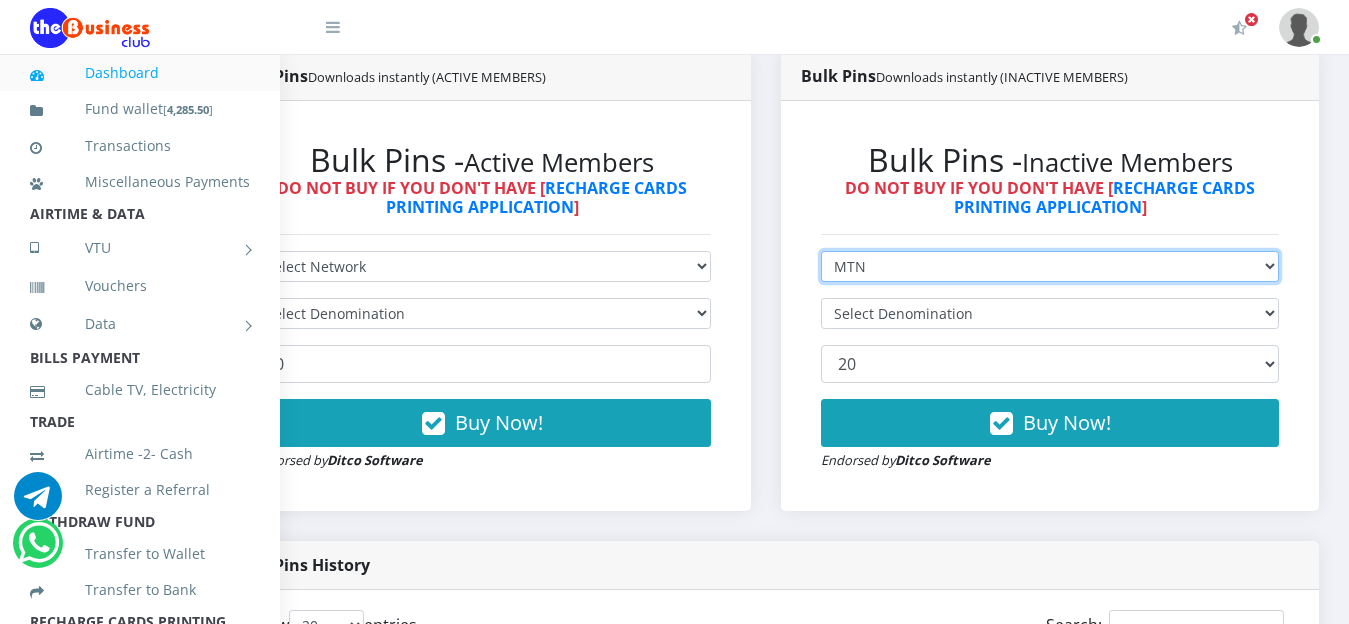 select on "Airtel" 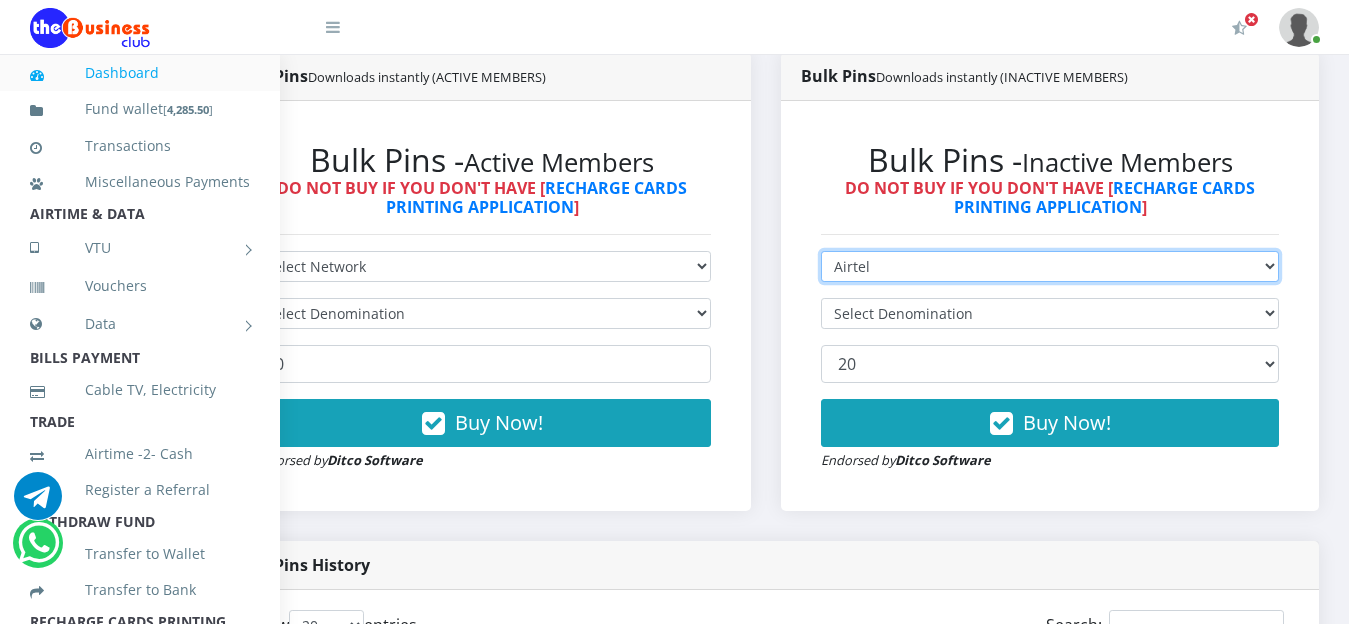 click on "Select Network
MTN
Globacom
9Mobile
Airtel" at bounding box center [1050, 266] 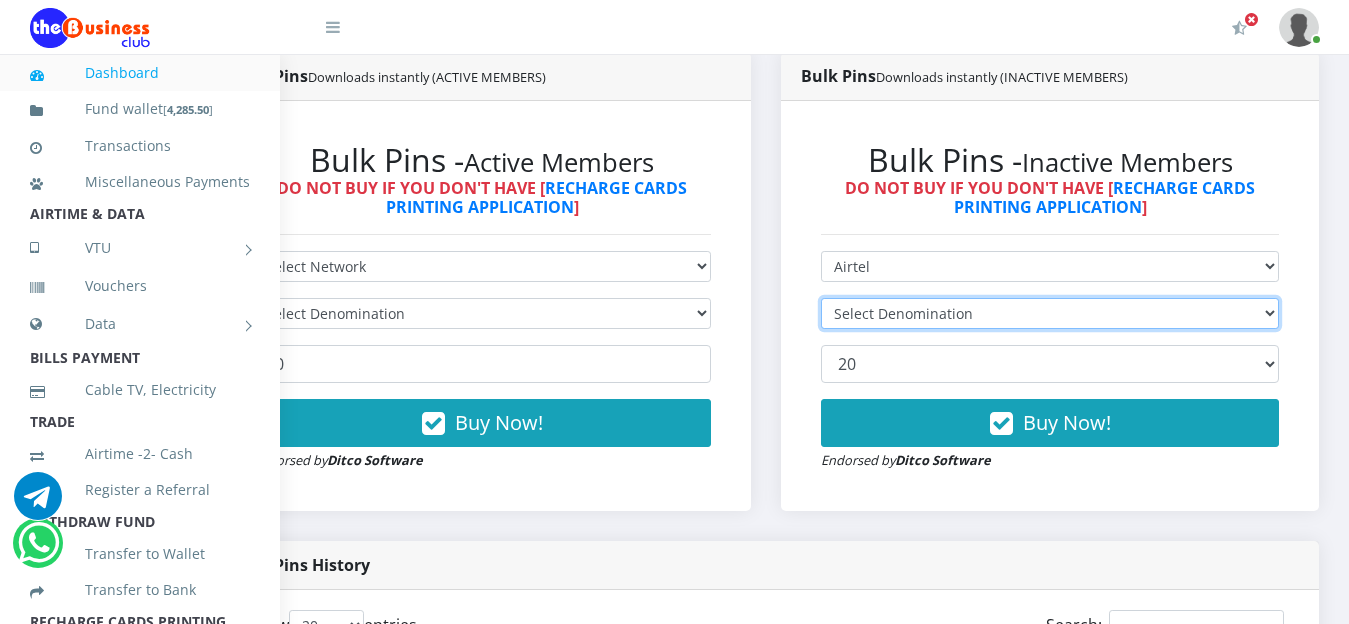 click on "Select Denomination" at bounding box center (1050, 313) 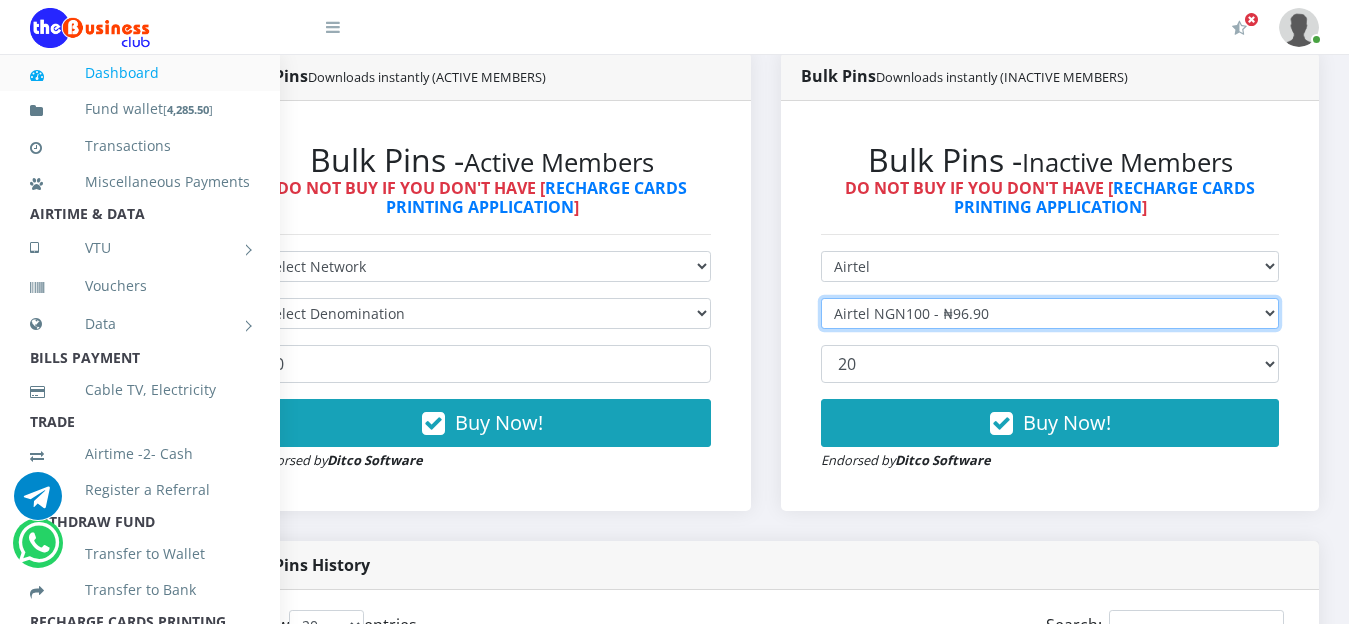 click on "Select Denomination Airtel NGN100 - ₦96.90 Airtel NGN200 - ₦193.80 Airtel NGN500 - ₦484.50 Airtel NGN1000 - ₦969.00" at bounding box center (1050, 313) 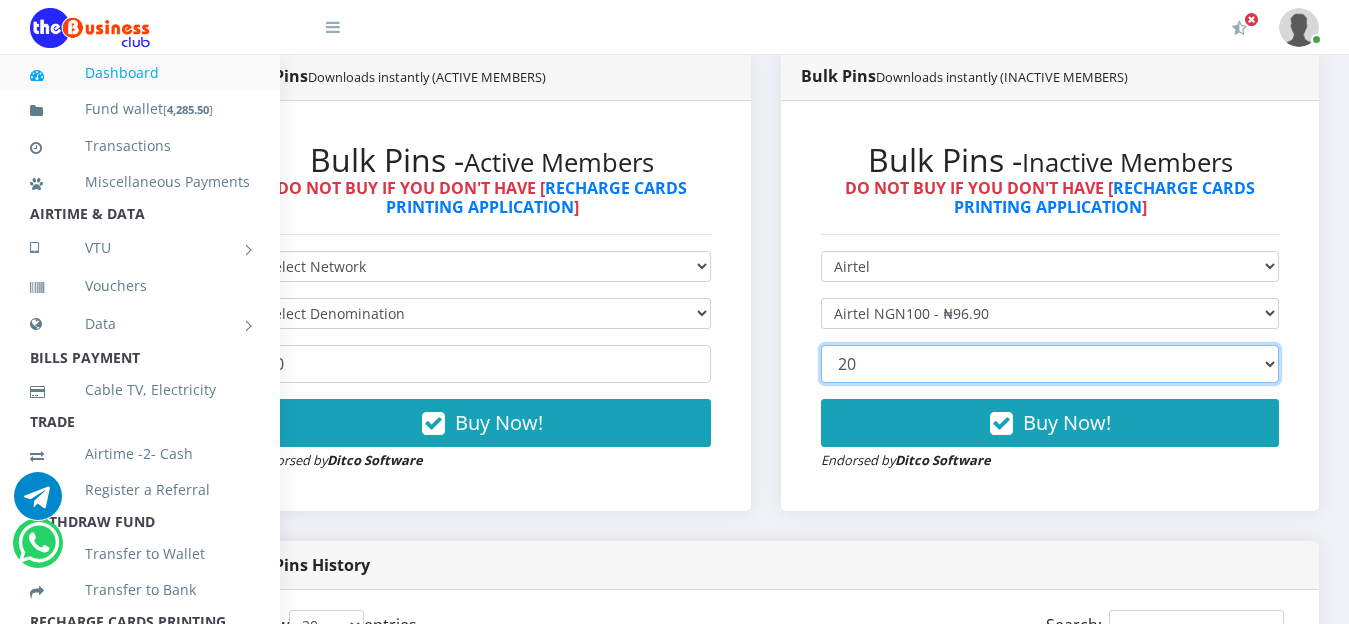 click on "10
20
30
40
44 (Online Printing, Portrait)
60 (Online Printing, Landscape)
70 (Online Printing, Portrait)
72 (Online Printing, Landscape)
85 (Online Printing, Portrait)
100
150
200
300
500" at bounding box center [1050, 364] 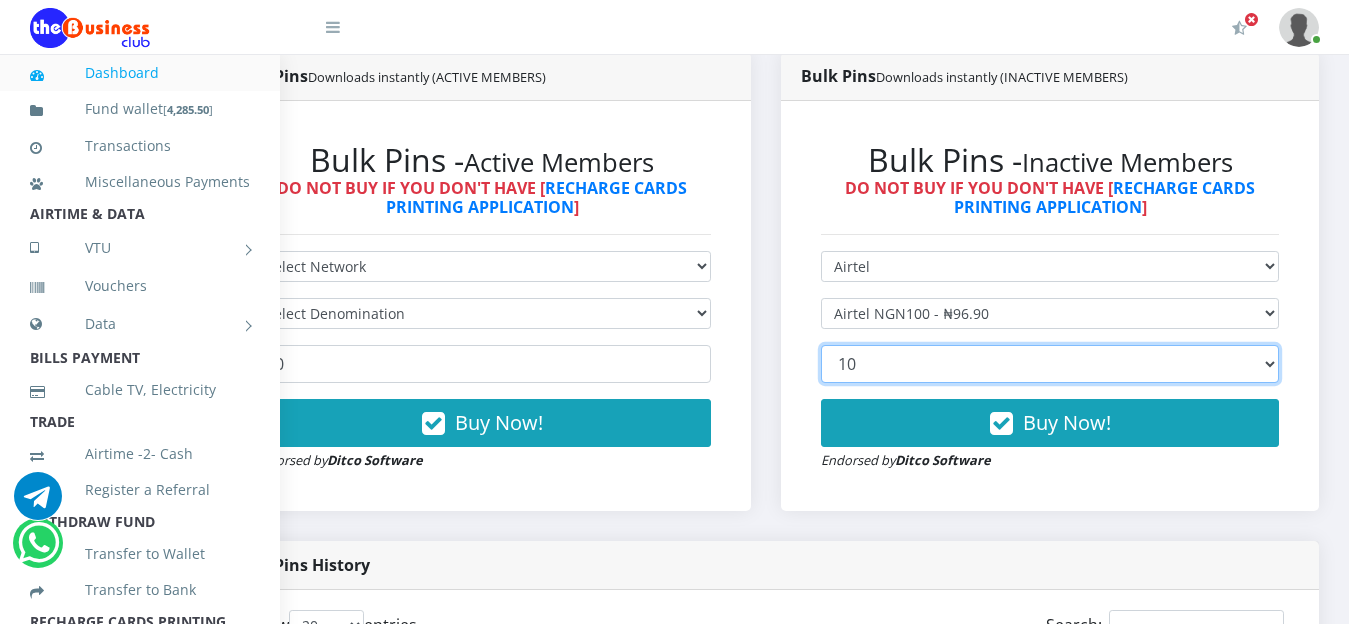 click on "10
20
30
40
44 (Online Printing, Portrait)
60 (Online Printing, Landscape)
70 (Online Printing, Portrait)
72 (Online Printing, Landscape)
85 (Online Printing, Portrait)
100
150
200
300
500" at bounding box center (1050, 364) 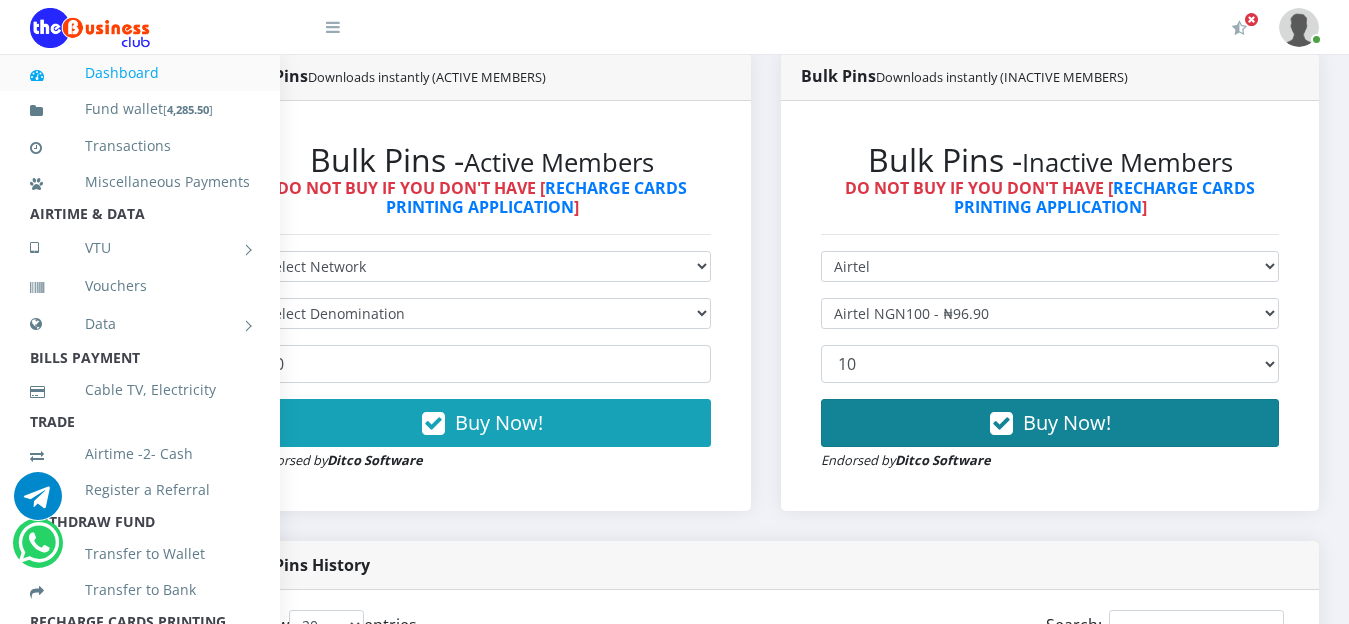 click on "Buy Now!" at bounding box center (1067, 422) 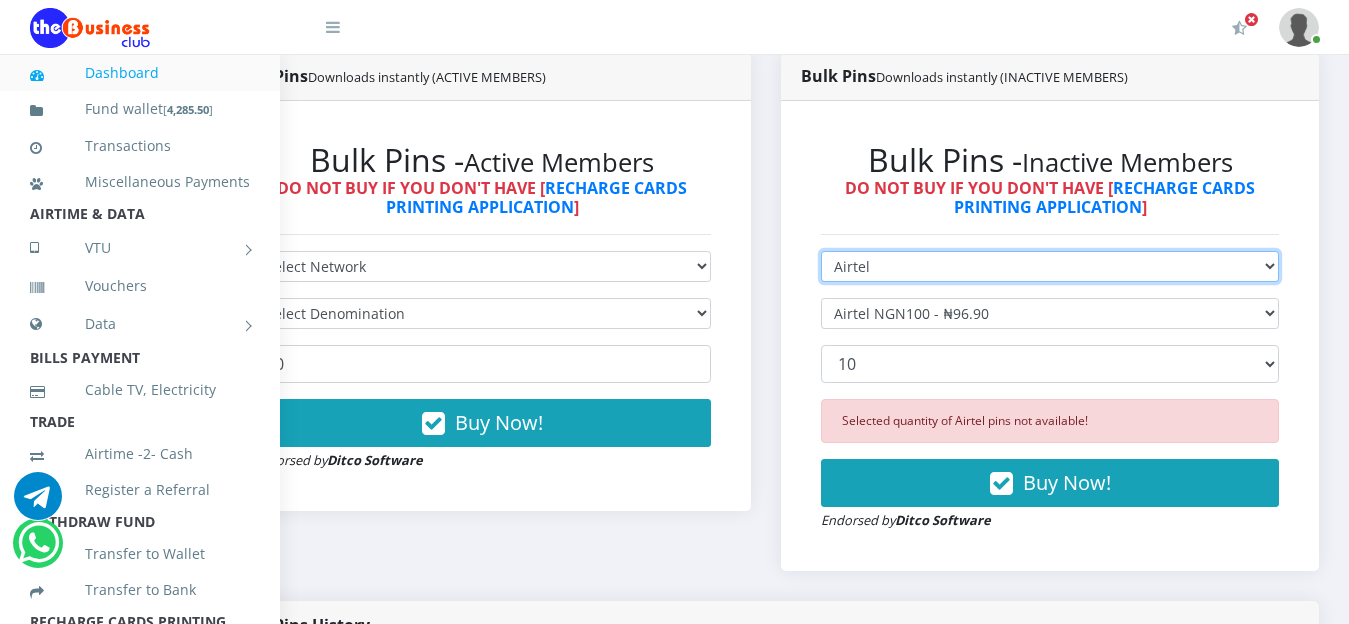 click on "Select Network
MTN
Globacom
9Mobile
Airtel" at bounding box center (1050, 266) 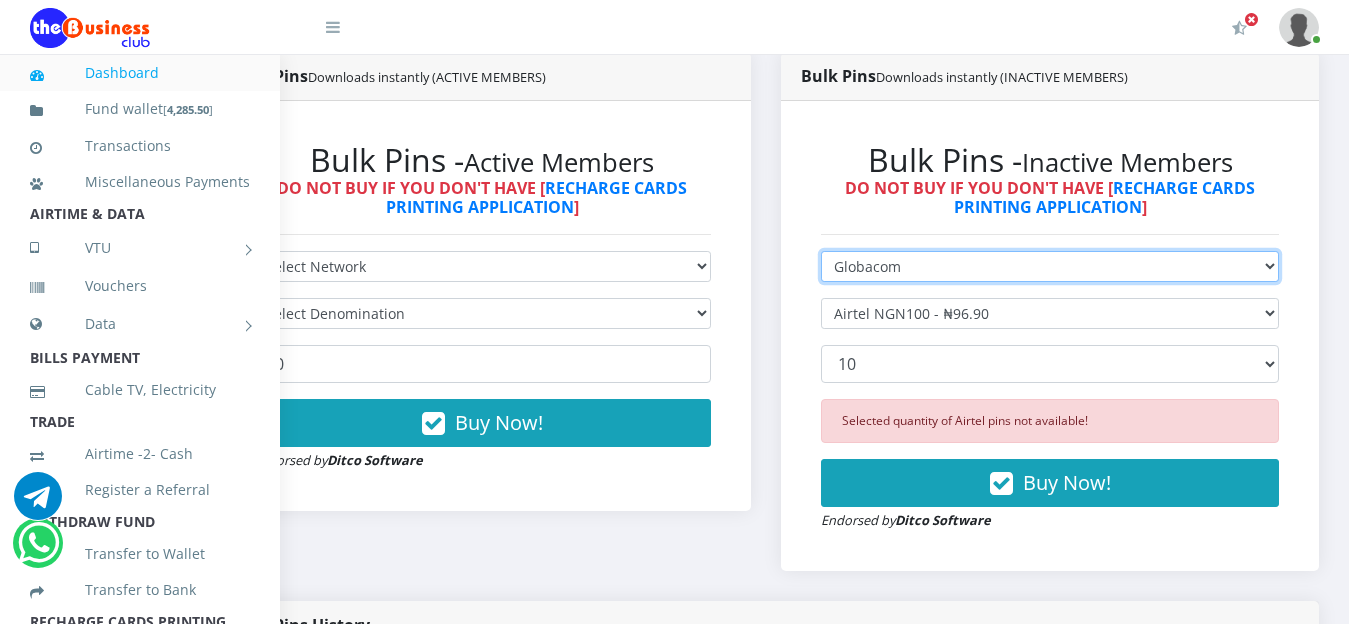 click on "Select Network
MTN
Globacom
9Mobile
Airtel" at bounding box center [1050, 266] 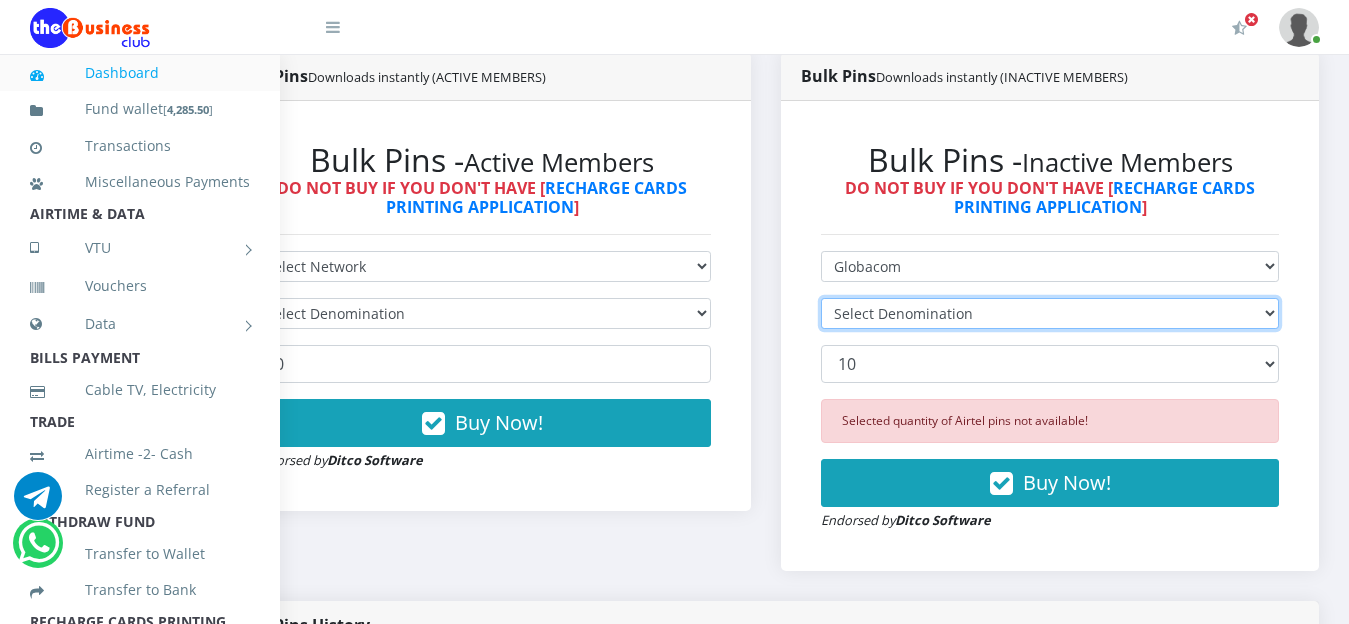 click on "Select Denomination Glo NGN100 - ₦97.00 Glo NGN200 - ₦194.00 Glo NGN500 - ₦485.00 Glo NGN1000 - ₦970.00" at bounding box center [1050, 313] 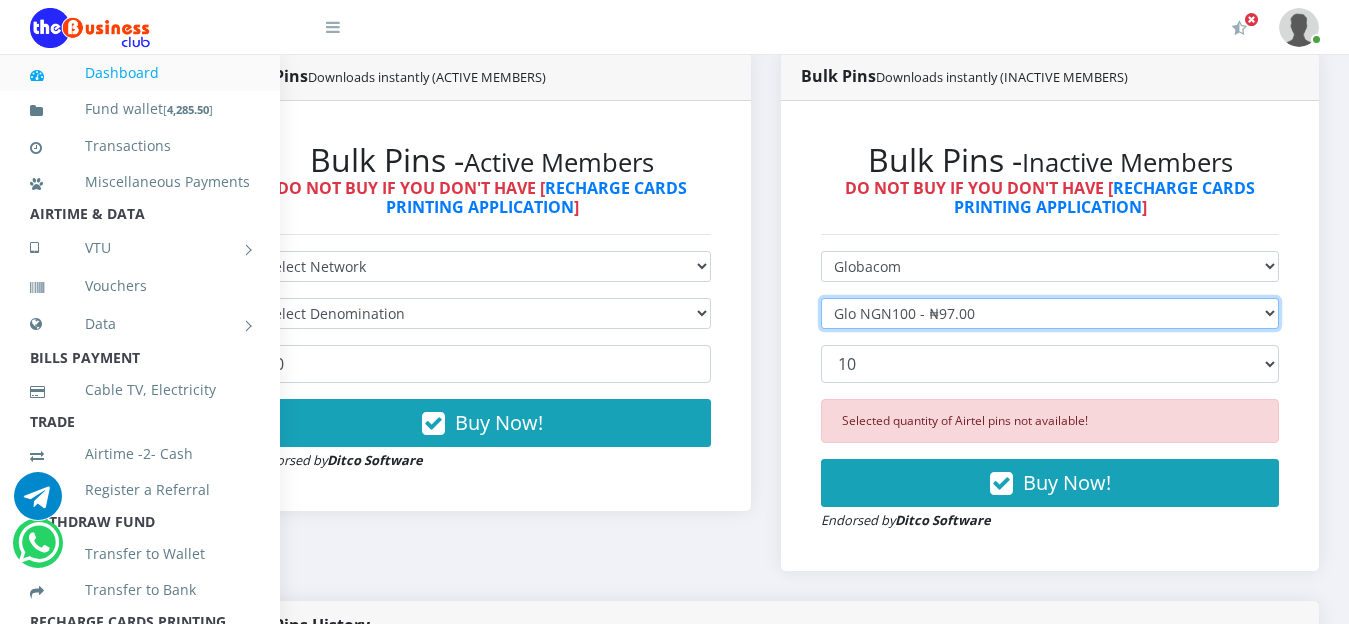 click on "Select Denomination Glo NGN100 - ₦97.00 Glo NGN200 - ₦194.00 Glo NGN500 - ₦485.00 Glo NGN1000 - ₦970.00" at bounding box center (1050, 313) 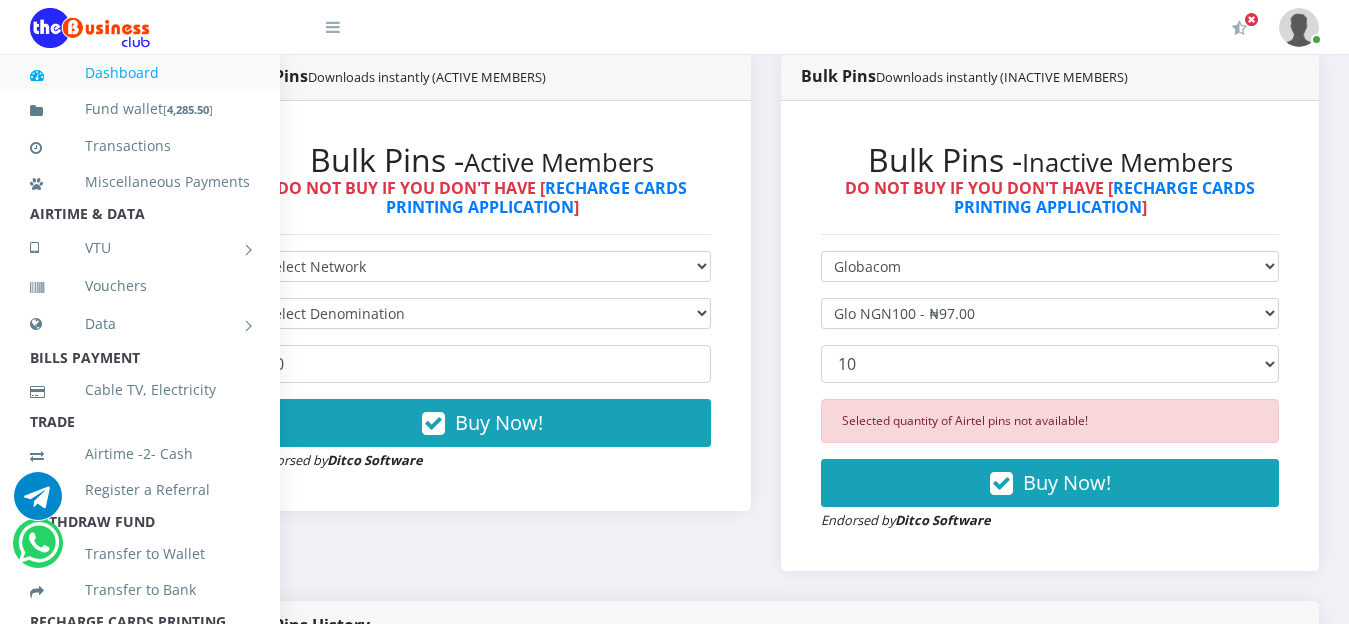 click on "Dashboard" at bounding box center (140, 73) 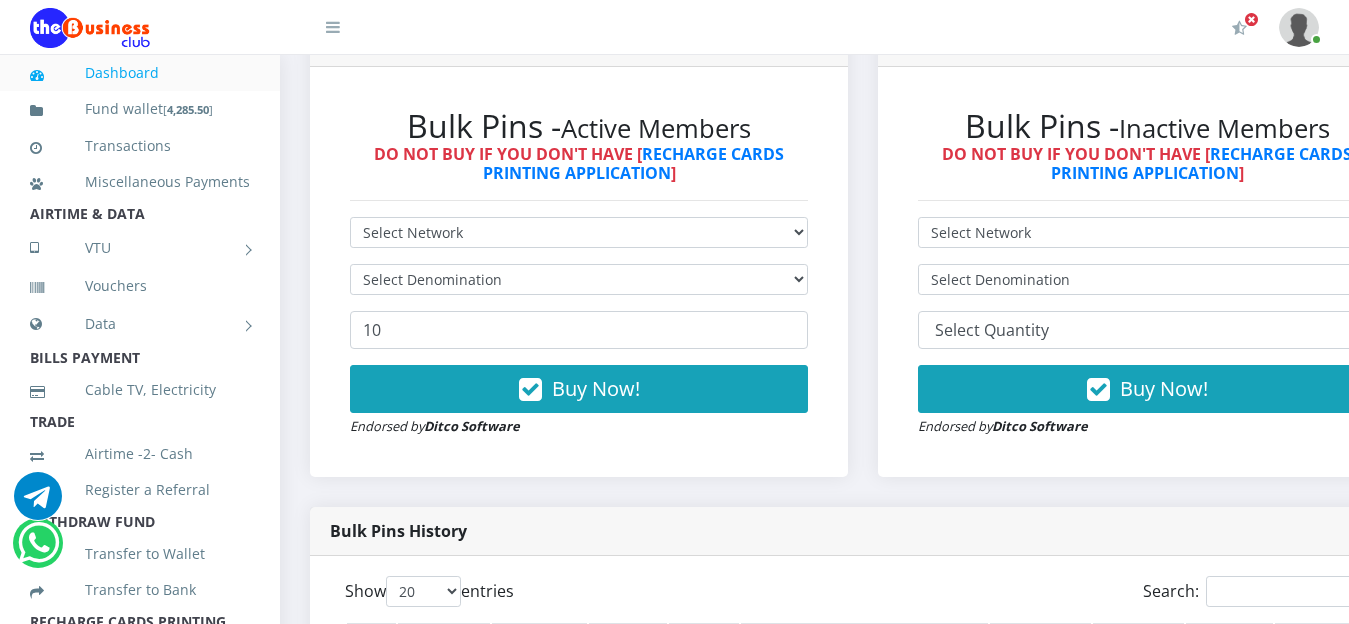 scroll, scrollTop: 558, scrollLeft: 0, axis: vertical 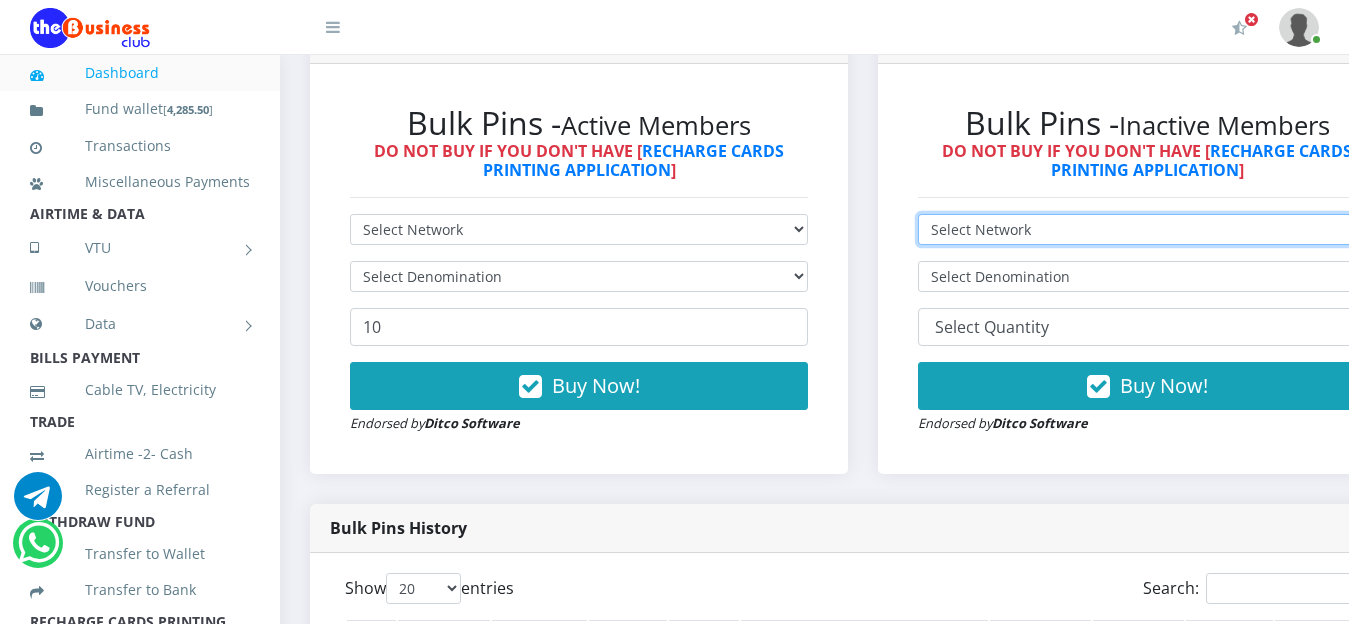 click on "Select Network
MTN
Globacom
9Mobile
Airtel" at bounding box center (1147, 229) 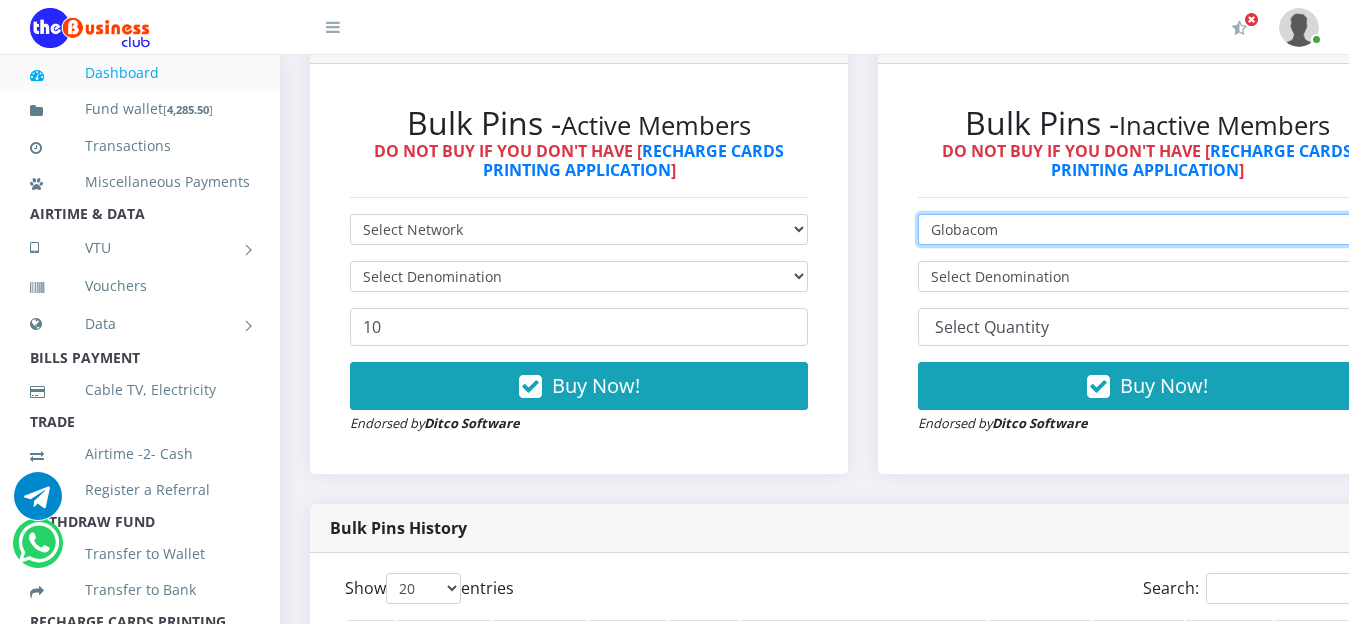 click on "Select Network
MTN
Globacom
9Mobile
Airtel" at bounding box center (1147, 229) 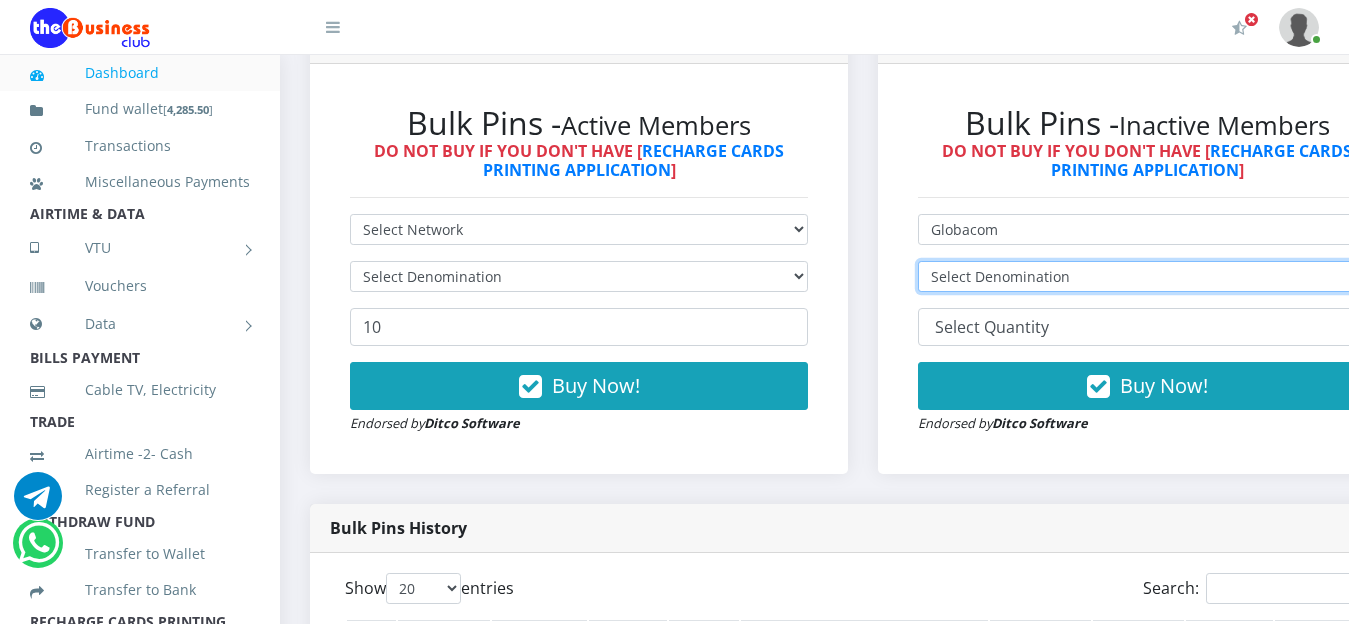 click on "Select Denomination Glo NGN100 - ₦97.00 Glo NGN200 - ₦194.00 Glo NGN500 - ₦485.00 Glo NGN1000 - ₦970.00" at bounding box center (1147, 276) 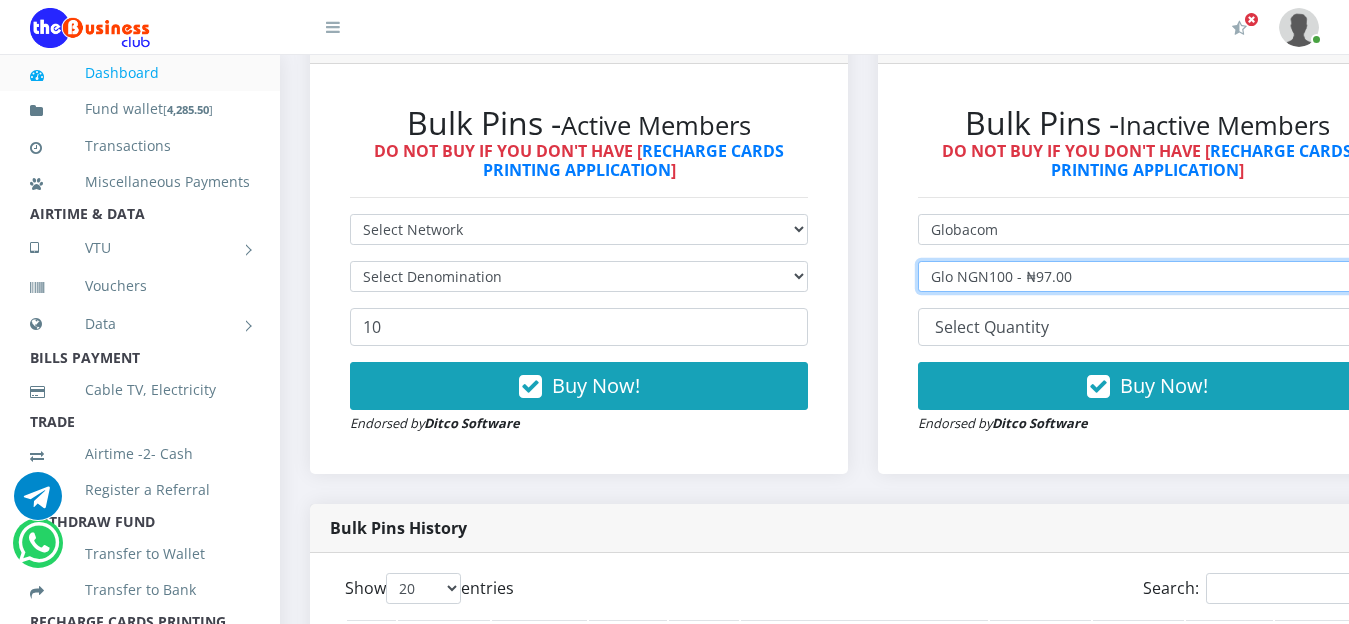 click on "Select Denomination Glo NGN100 - ₦97.00 Glo NGN200 - ₦194.00 Glo NGN500 - ₦485.00 Glo NGN1000 - ₦970.00" at bounding box center [1147, 276] 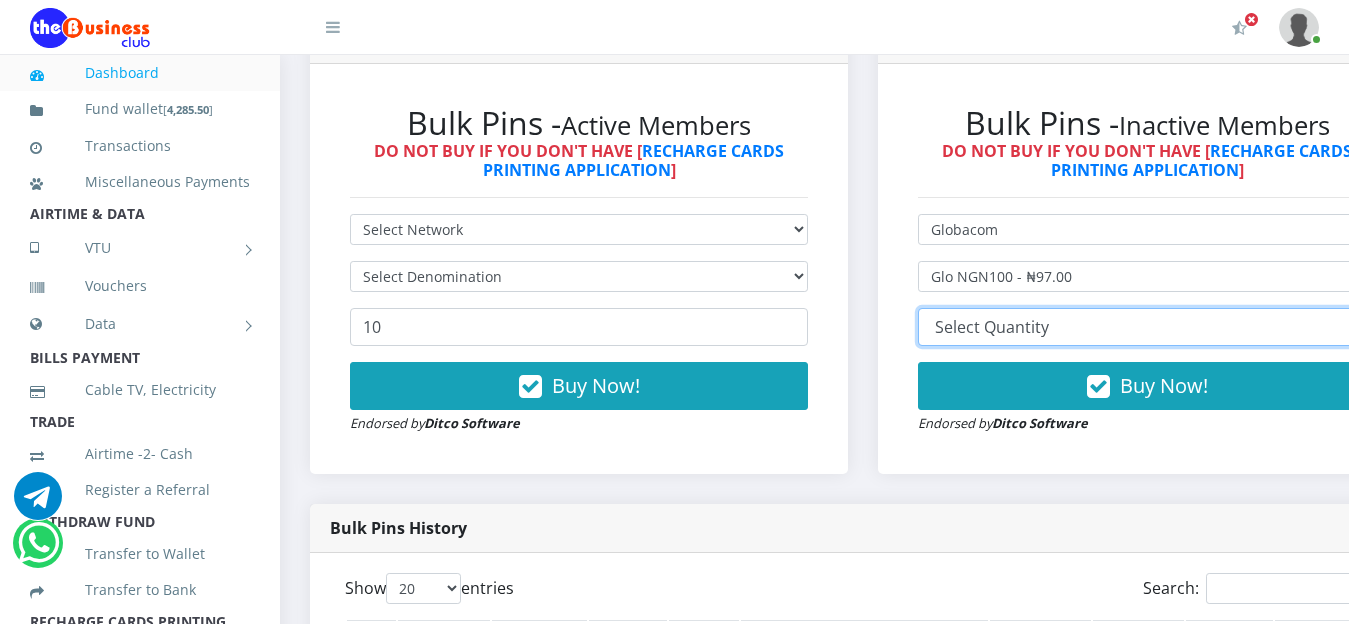 click on "10
20
30
40
44 (Online Printing, Portrait)
60 (Online Printing, Landscape)
70 (Online Printing, Portrait)
72 (Online Printing, Landscape)
85 (Online Printing, Portrait)
100
150
200
300
500" at bounding box center (1147, 327) 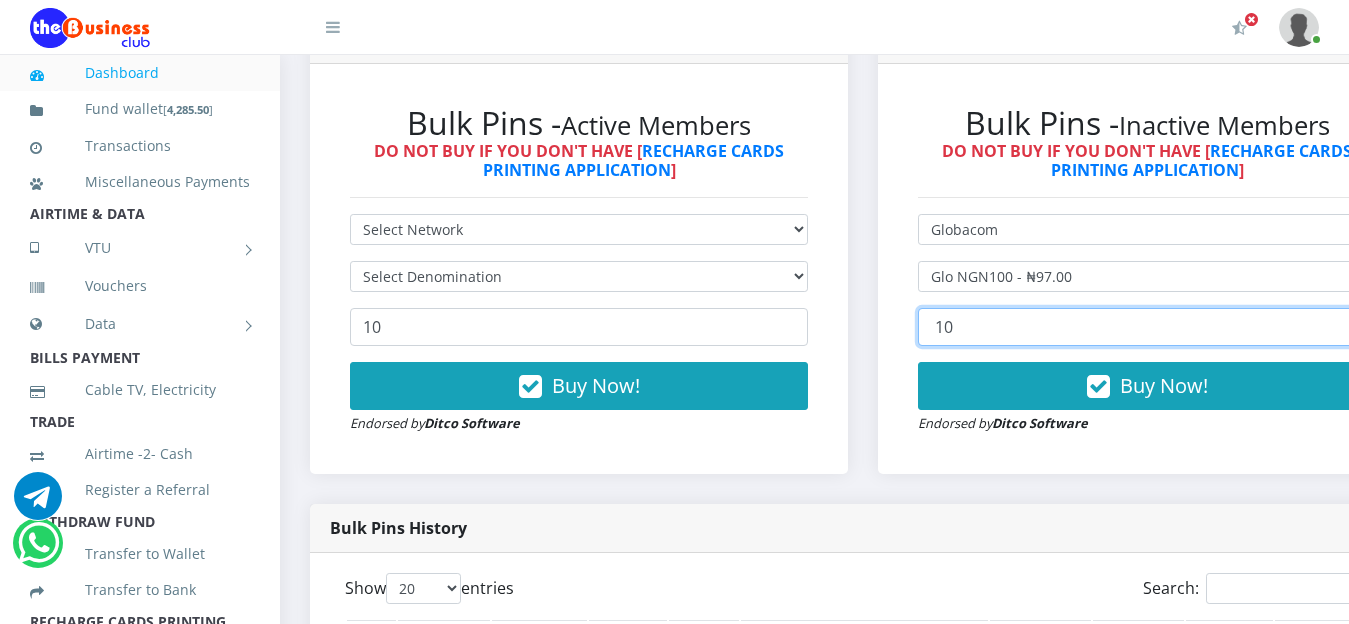 click on "10
20
30
40
44 (Online Printing, Portrait)
60 (Online Printing, Landscape)
70 (Online Printing, Portrait)
72 (Online Printing, Landscape)
85 (Online Printing, Portrait)
100
150
200
300
500" at bounding box center (1147, 327) 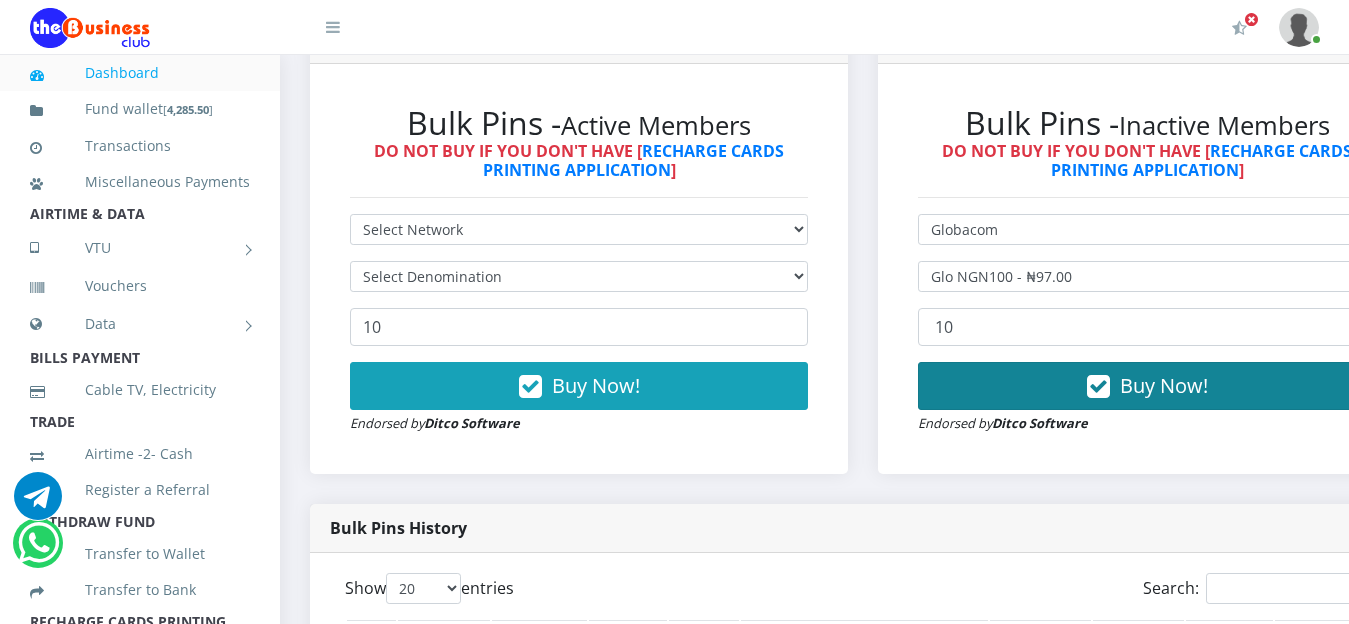 click on "Buy Now!" at bounding box center [1164, 385] 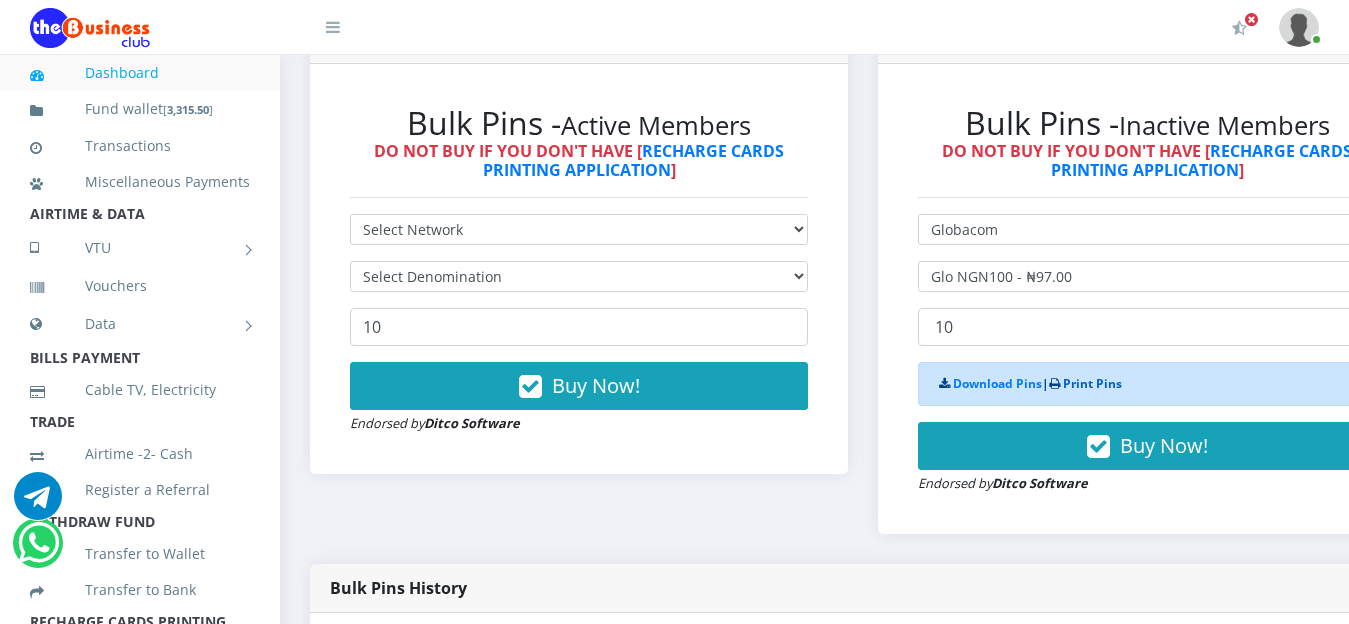 click on "Print Pins" at bounding box center [1092, 383] 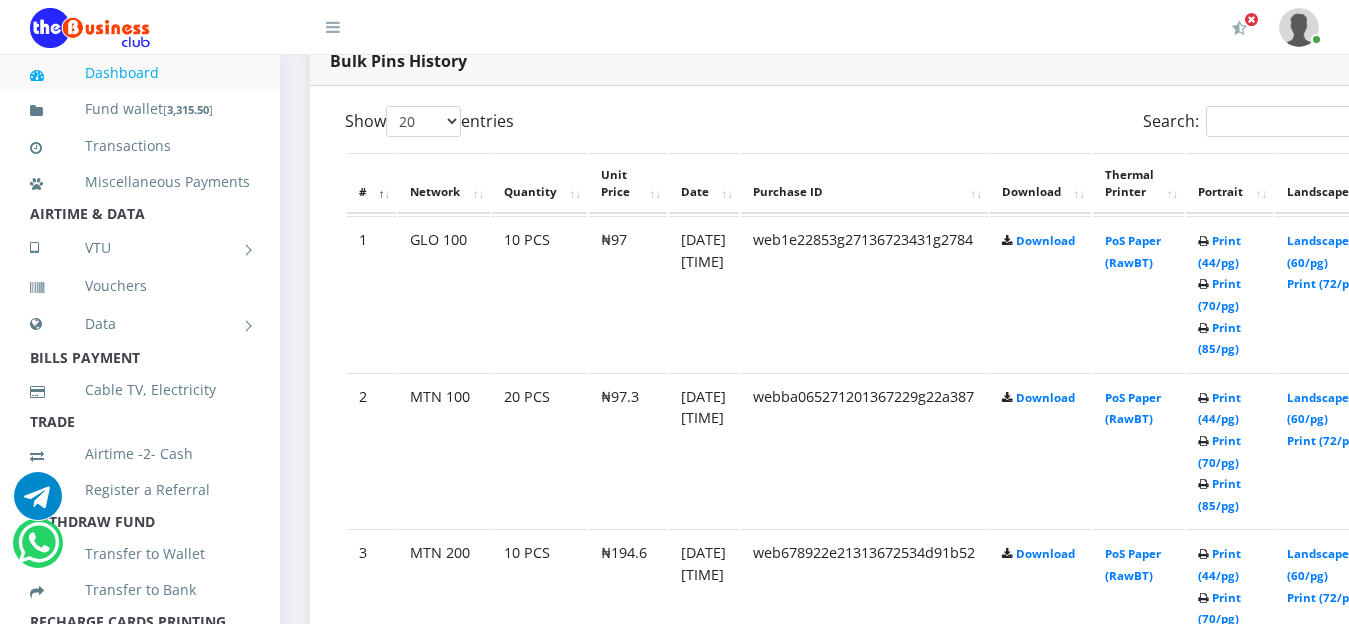 scroll, scrollTop: 1024, scrollLeft: 0, axis: vertical 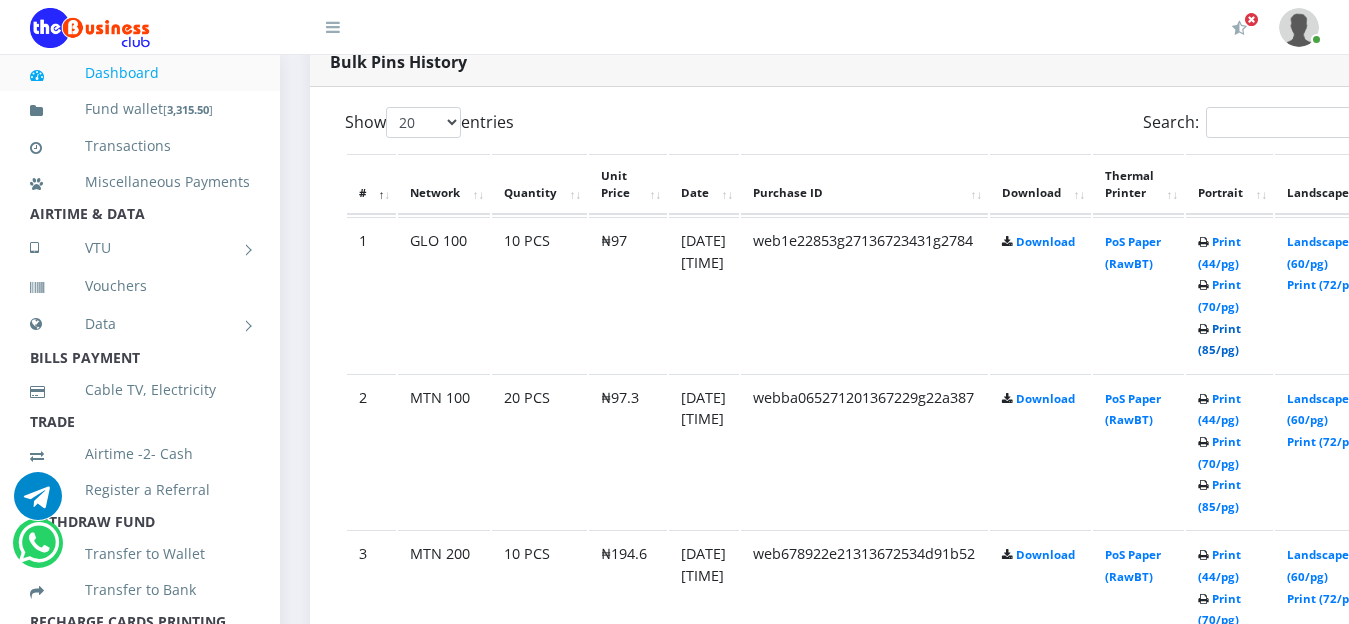 click on "Print (85/pg)" at bounding box center (1219, 339) 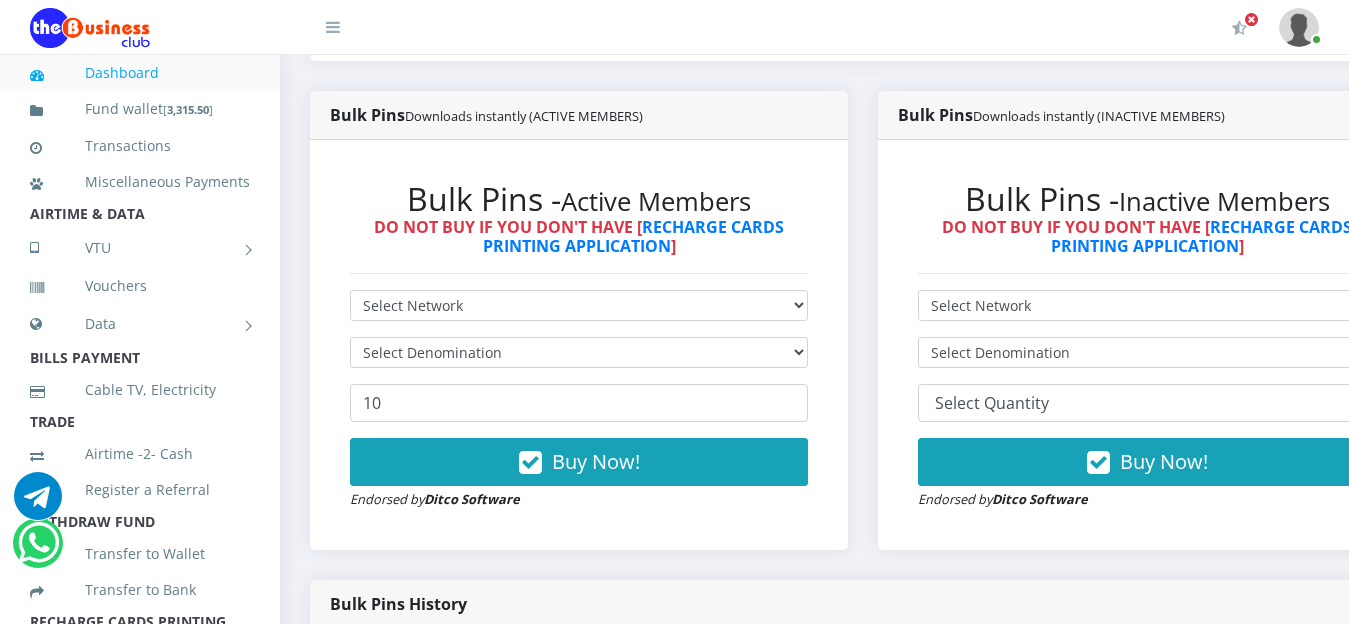 scroll, scrollTop: 480, scrollLeft: 0, axis: vertical 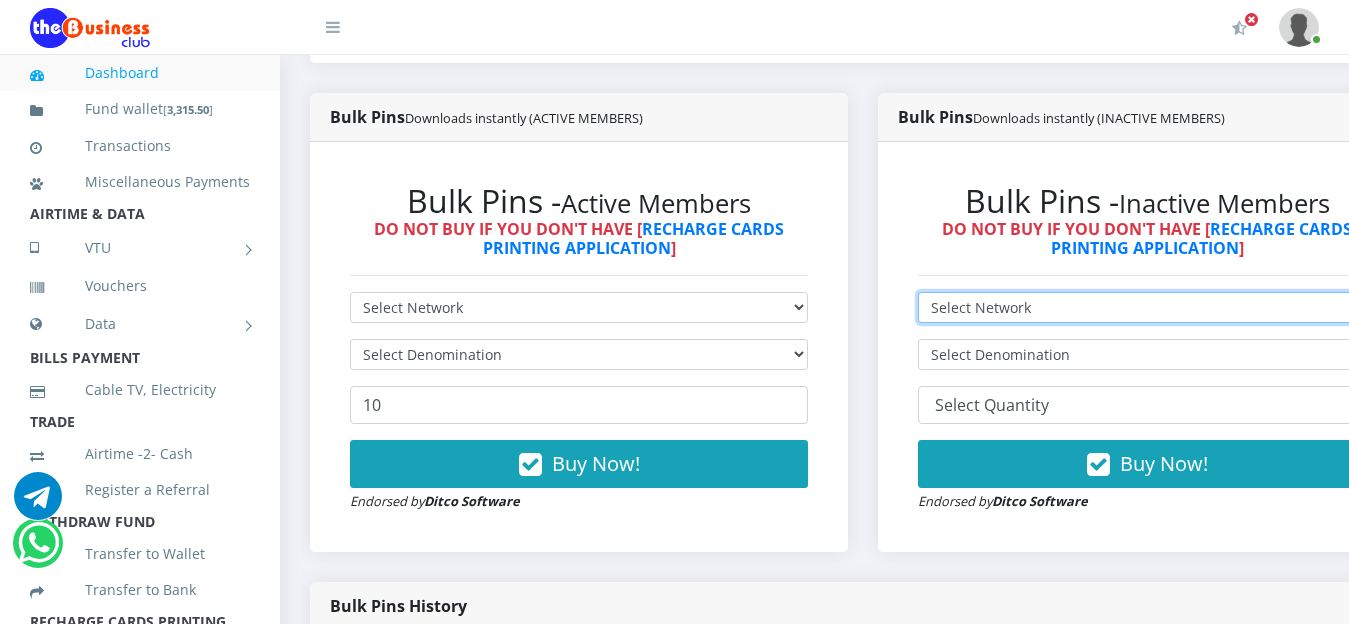 click on "Select Network
MTN
Globacom
9Mobile
Airtel" at bounding box center (1147, 307) 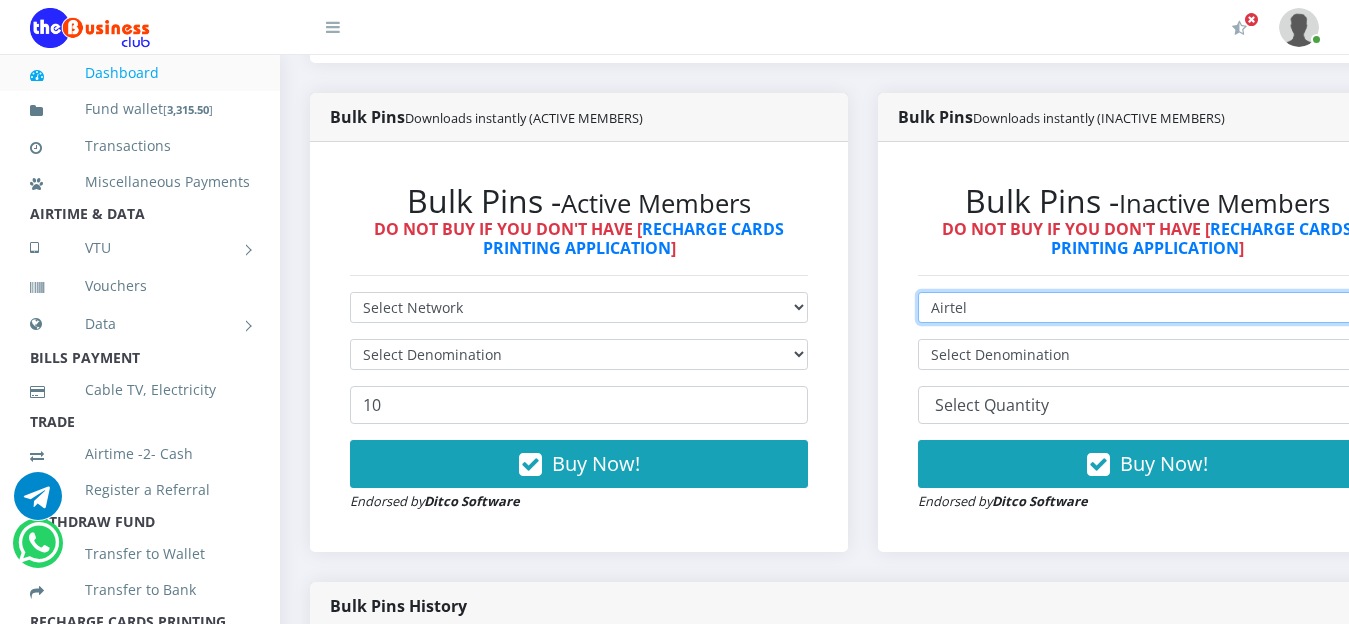 click on "Select Network
MTN
Globacom
9Mobile
Airtel" at bounding box center [1147, 307] 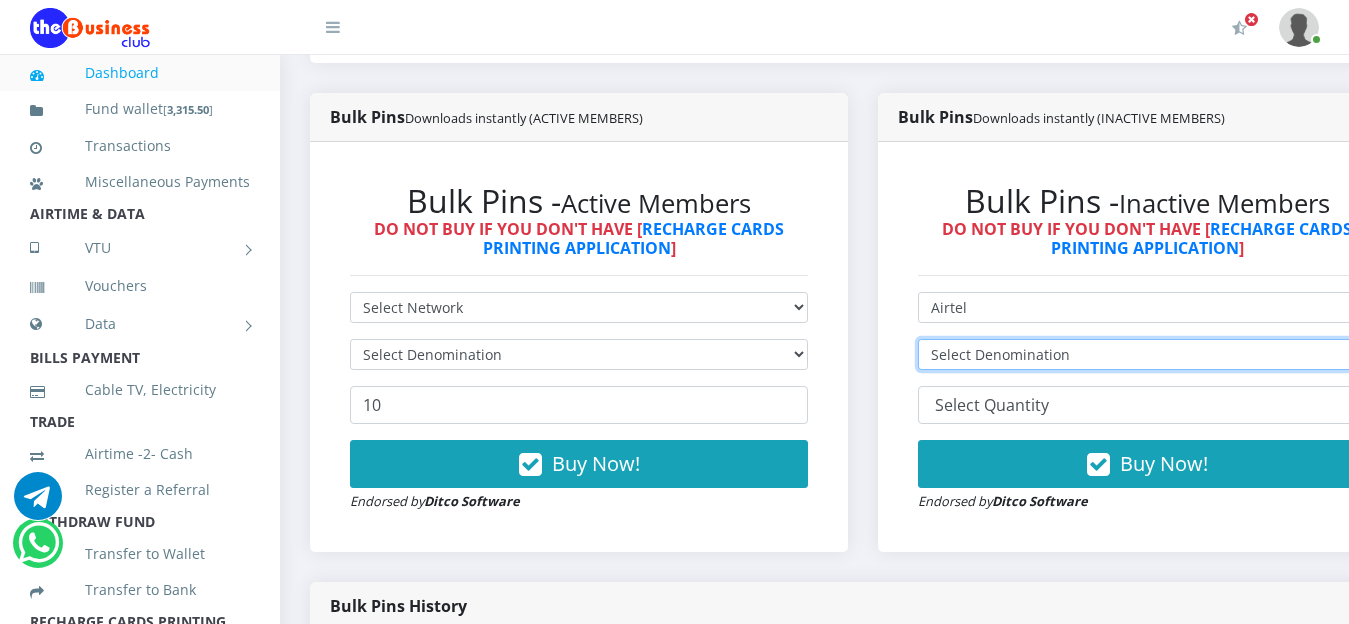 click on "Select Denomination Airtel NGN100 - ₦96.90 Airtel NGN200 - ₦193.80 Airtel NGN500 - ₦484.50 Airtel NGN1000 - ₦969.00" at bounding box center [1147, 354] 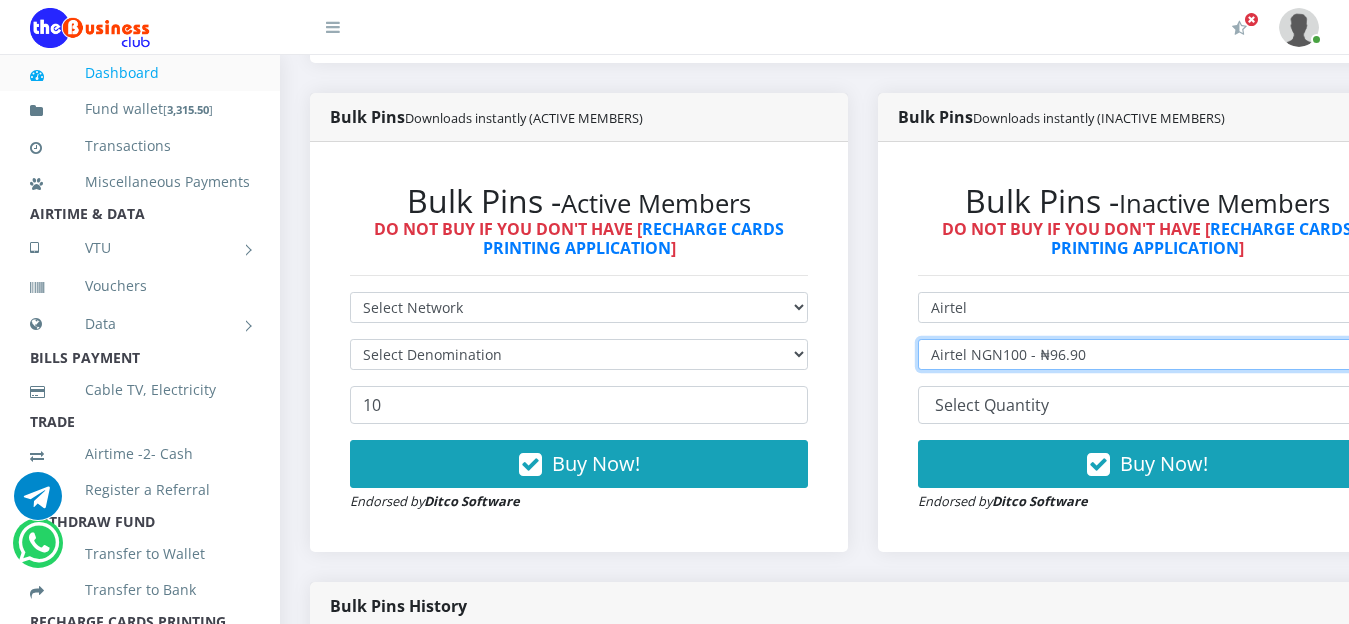 click on "Select Denomination Airtel NGN100 - ₦96.90 Airtel NGN200 - ₦193.80 Airtel NGN500 - ₦484.50 Airtel NGN1000 - ₦969.00" at bounding box center (1147, 354) 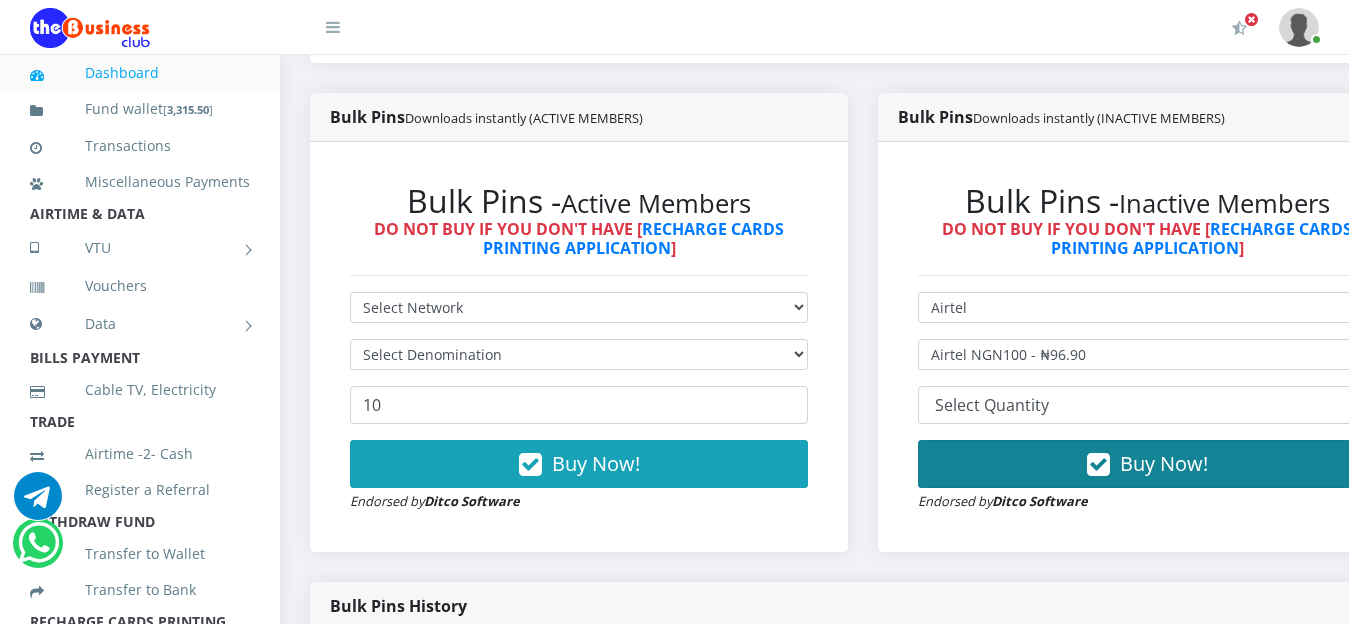 click on "Buy Now!" at bounding box center [1164, 463] 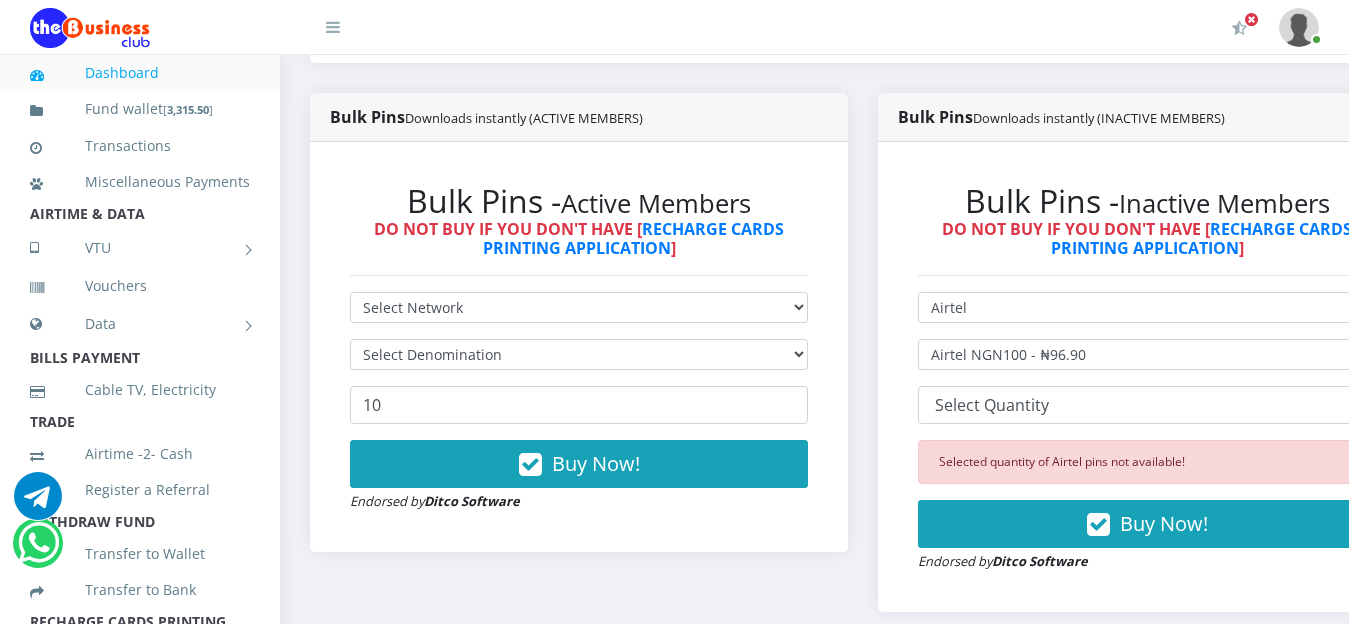 click on "Dashboard" at bounding box center [140, 73] 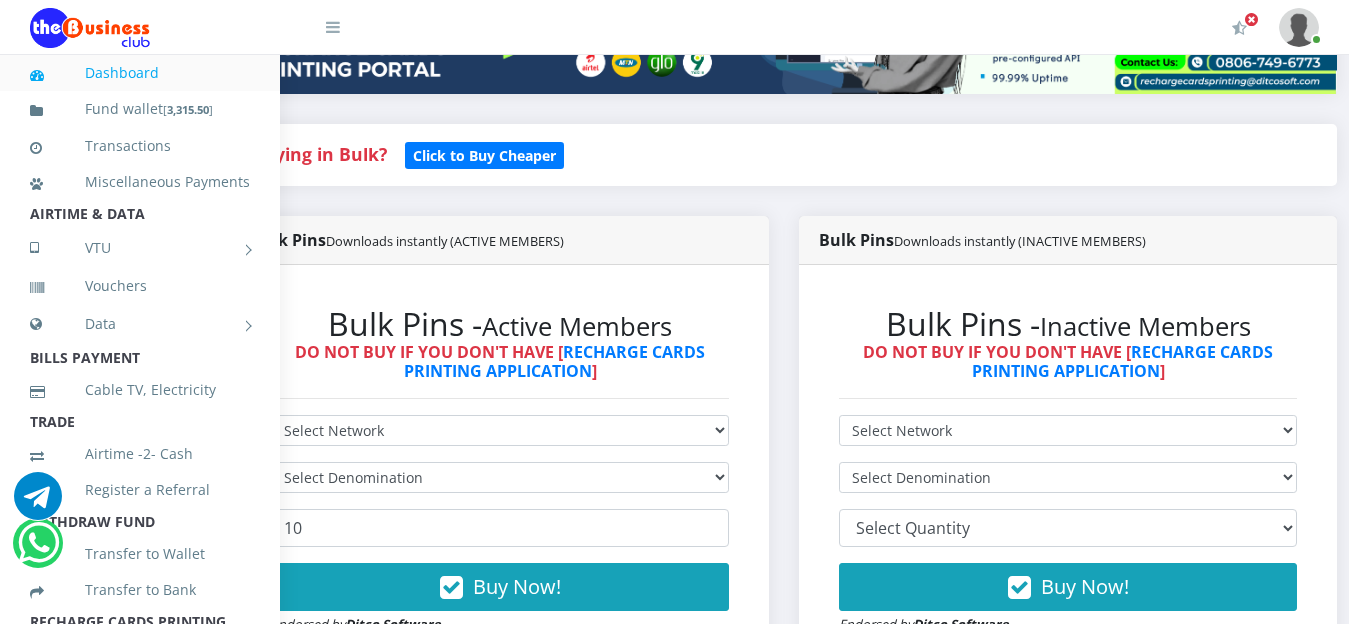 scroll, scrollTop: 357, scrollLeft: 136, axis: both 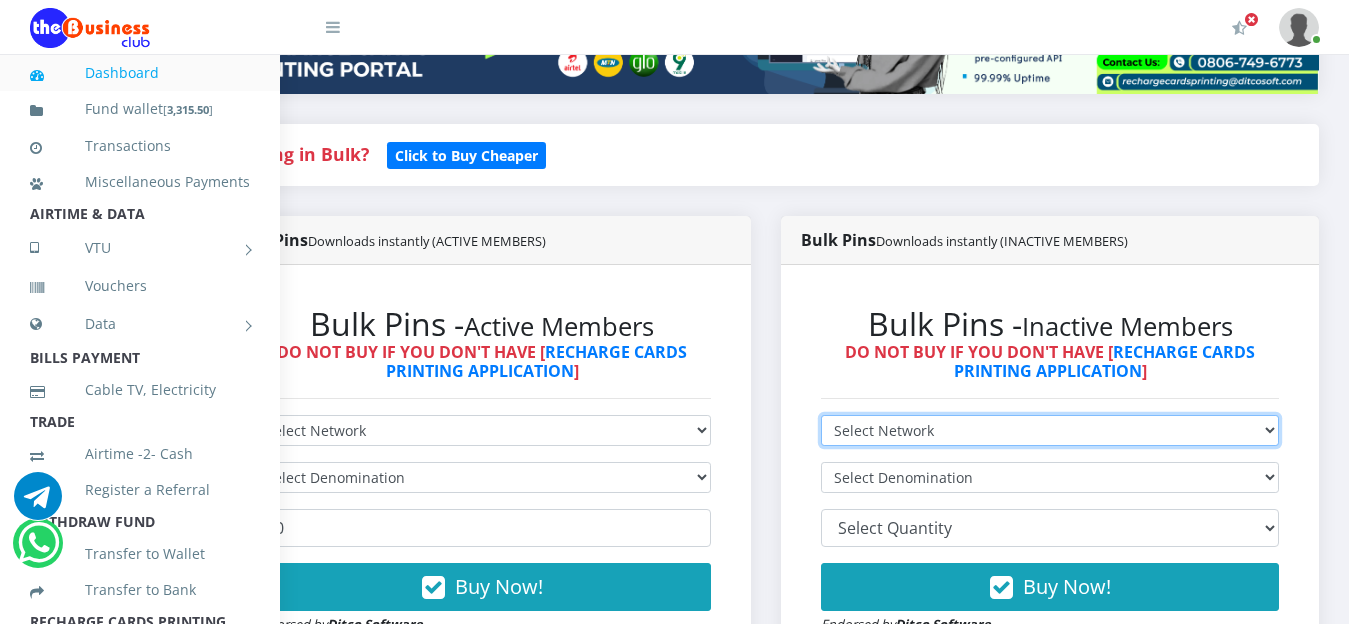 click on "Select Network
MTN
Globacom
9Mobile
Airtel" at bounding box center [1050, 430] 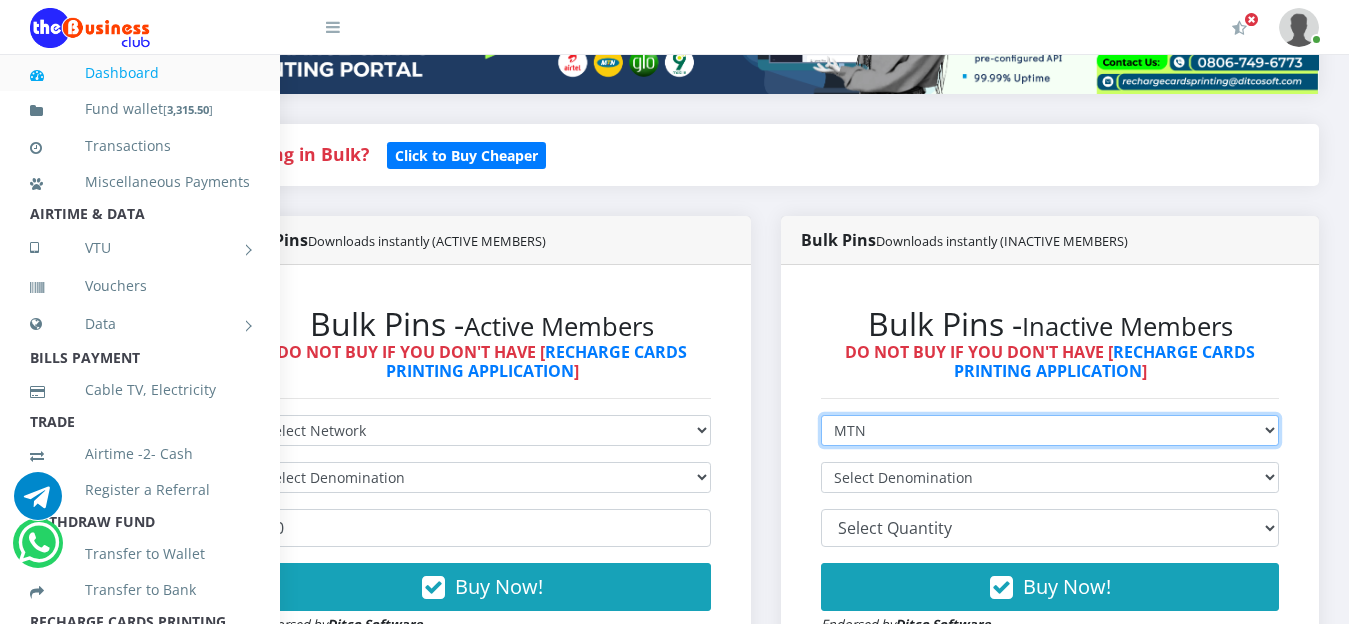 click on "Select Network
MTN
Globacom
9Mobile
Airtel" at bounding box center [1050, 430] 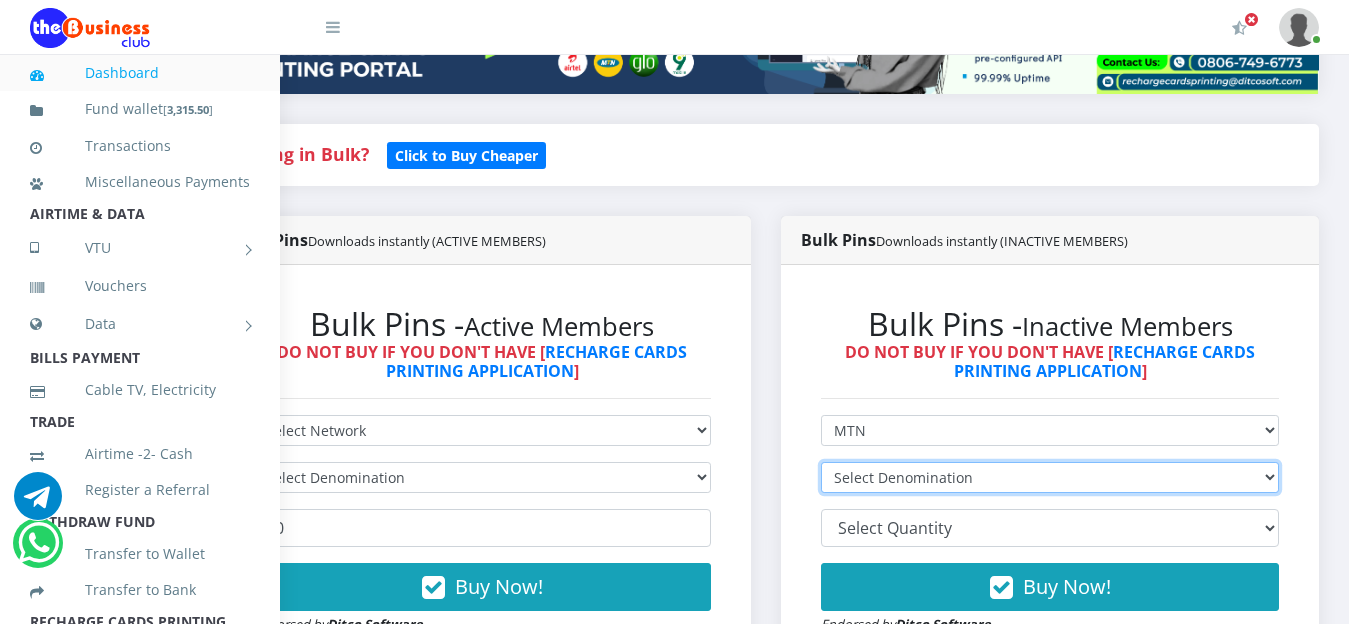 click on "Select Denomination MTN NGN100 - ₦97.30 MTN NGN200 - ₦194.60 MTN NGN400 - ₦389.20 MTN NGN500 - ₦486.50 MTN NGN1000 - ₦973.00 MTN NGN1500 - ₦1,459.50" at bounding box center (1050, 477) 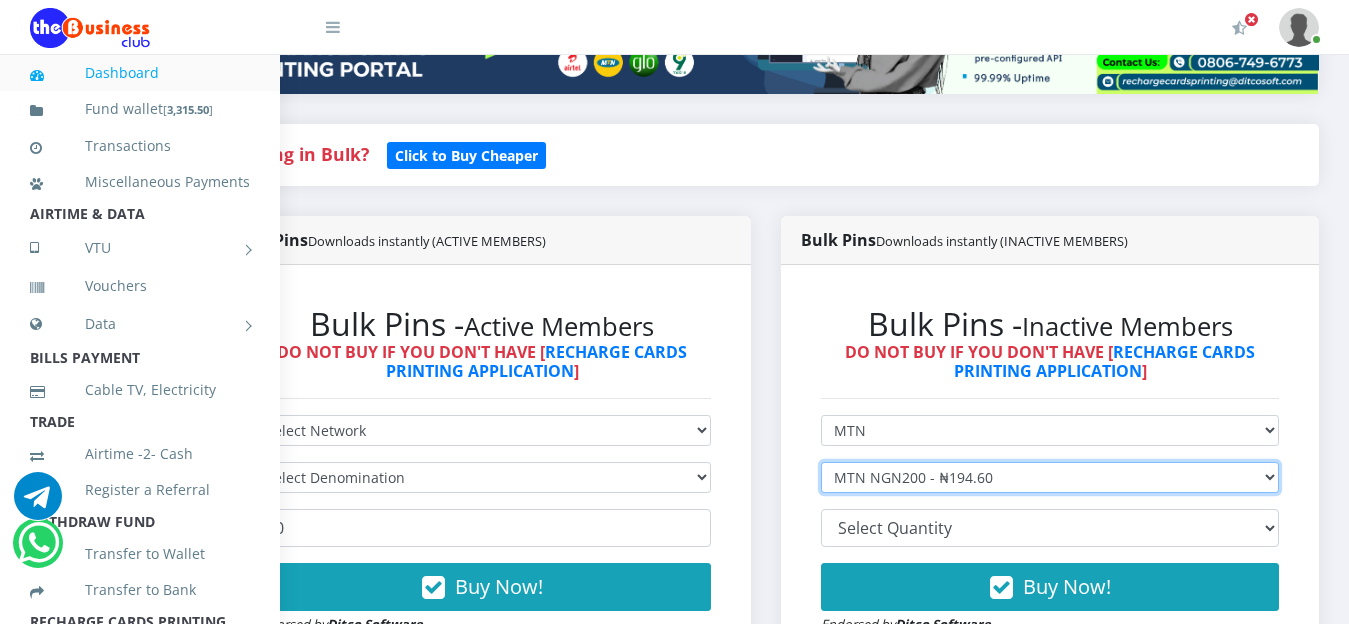 click on "Select Denomination MTN NGN100 - ₦97.30 MTN NGN200 - ₦194.60 MTN NGN400 - ₦389.20 MTN NGN500 - ₦486.50 MTN NGN1000 - ₦973.00 MTN NGN1500 - ₦1,459.50" at bounding box center (1050, 477) 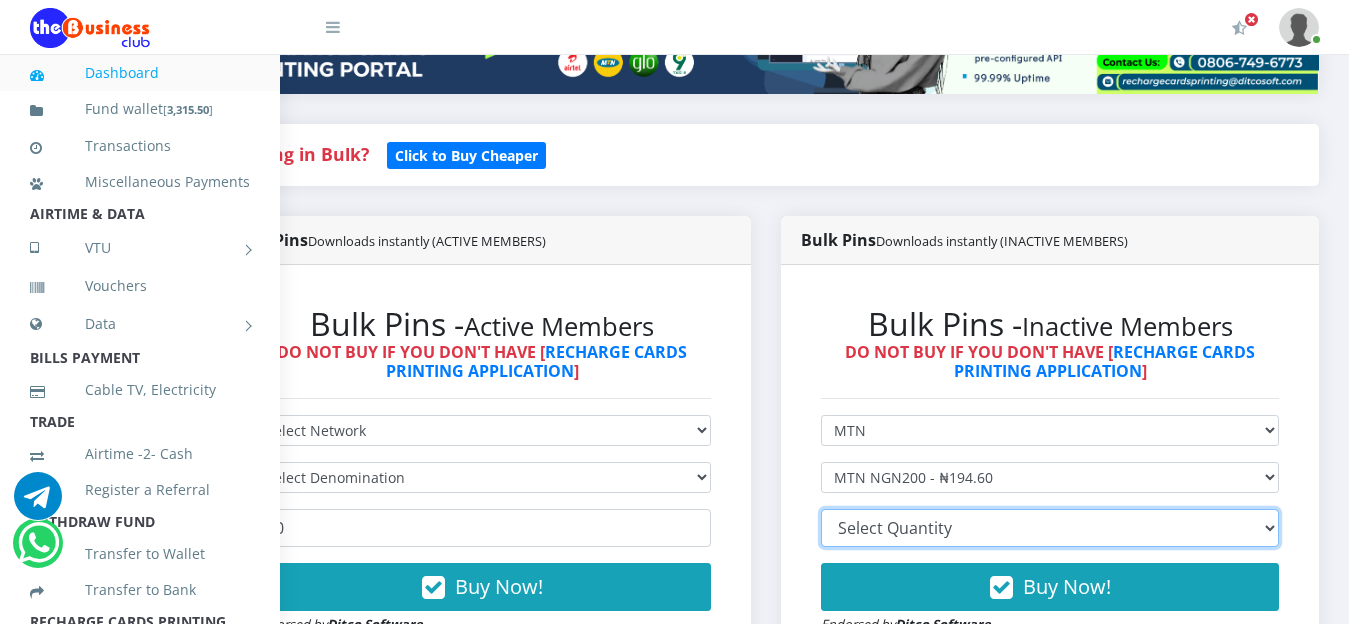 click on "10
20
30
40
44 (Online Printing, Portrait)
60 (Online Printing, Landscape)
70 (Online Printing, Portrait)
72 (Online Printing, Landscape)
85 (Online Printing, Portrait)
100
150
200
300
500" at bounding box center (1050, 528) 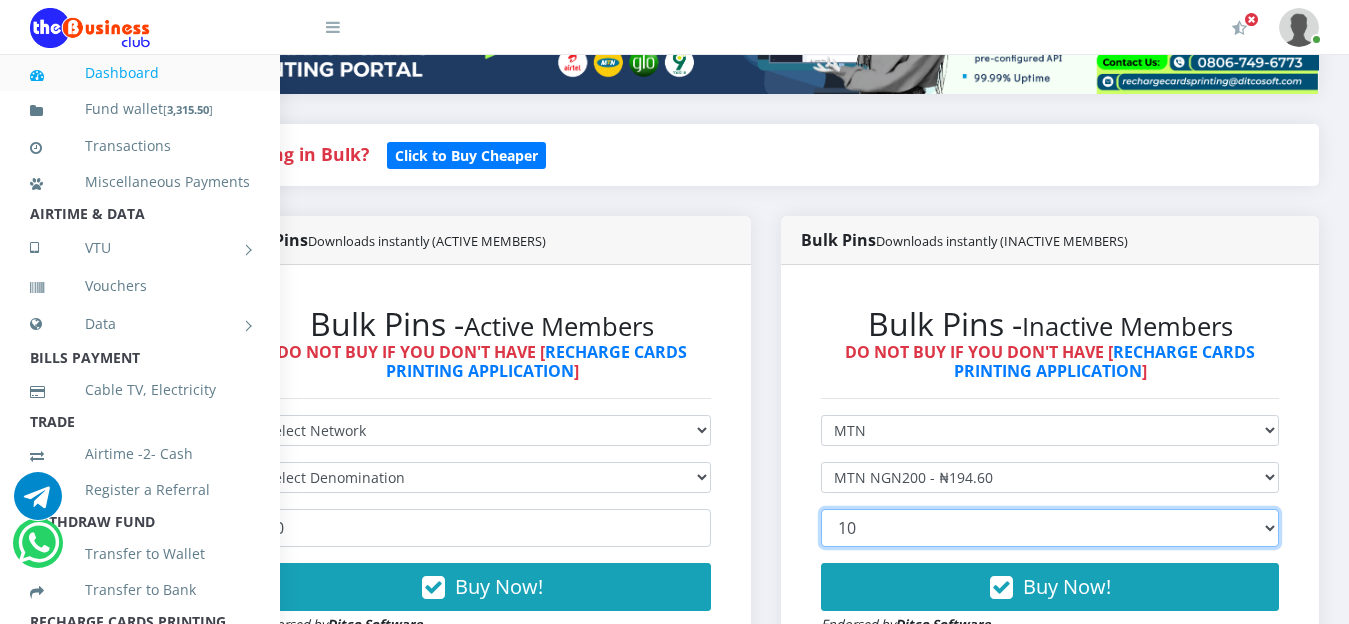 click on "10
20
30
40
44 (Online Printing, Portrait)
60 (Online Printing, Landscape)
70 (Online Printing, Portrait)
72 (Online Printing, Landscape)
85 (Online Printing, Portrait)
100
150
200
300
500" at bounding box center [1050, 528] 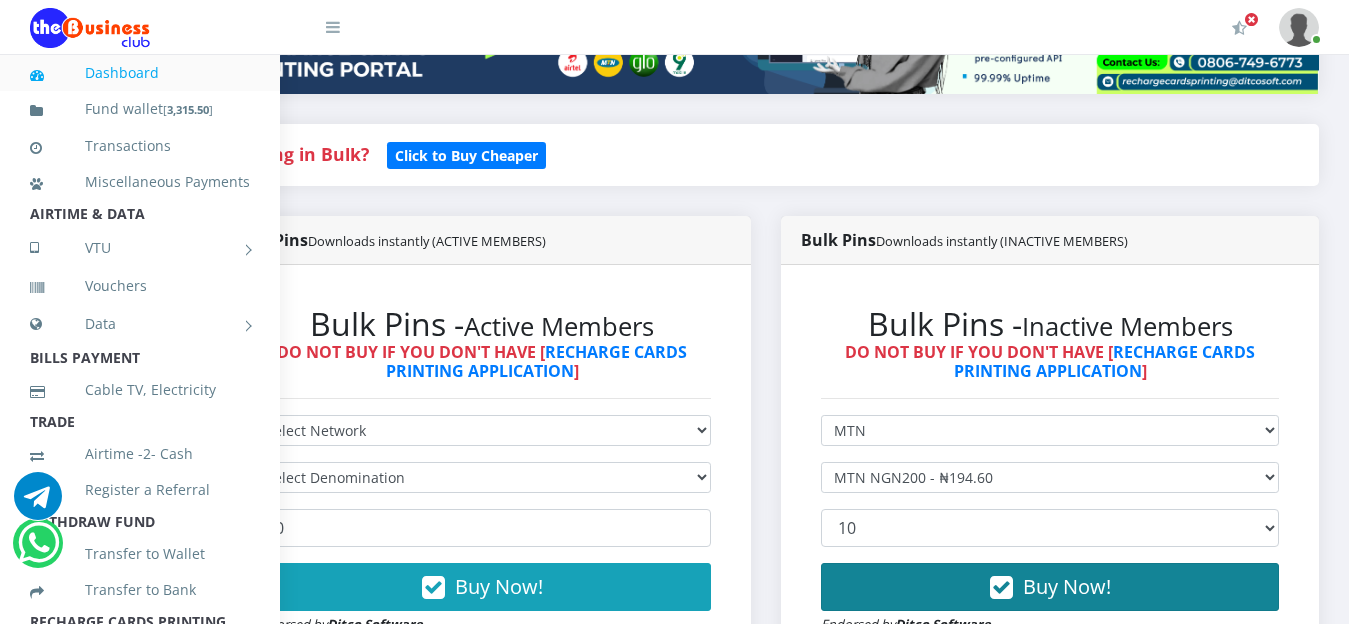 click on "Buy Now!" at bounding box center (1067, 586) 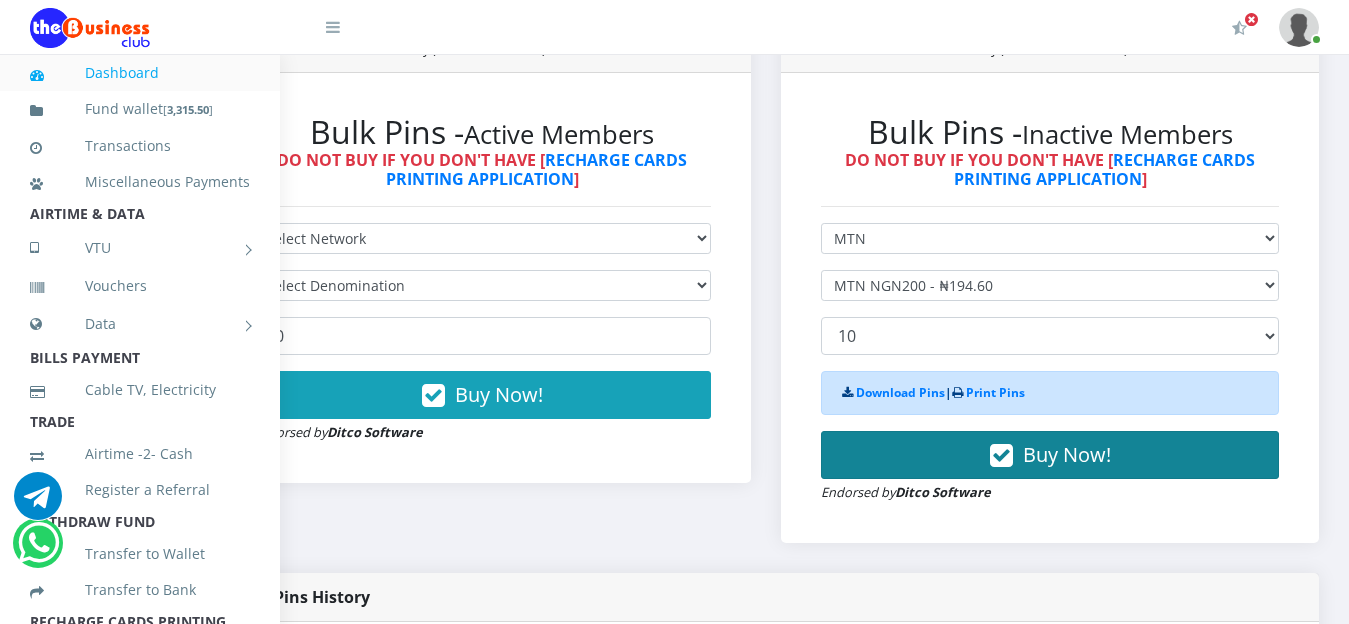scroll, scrollTop: 587, scrollLeft: 136, axis: both 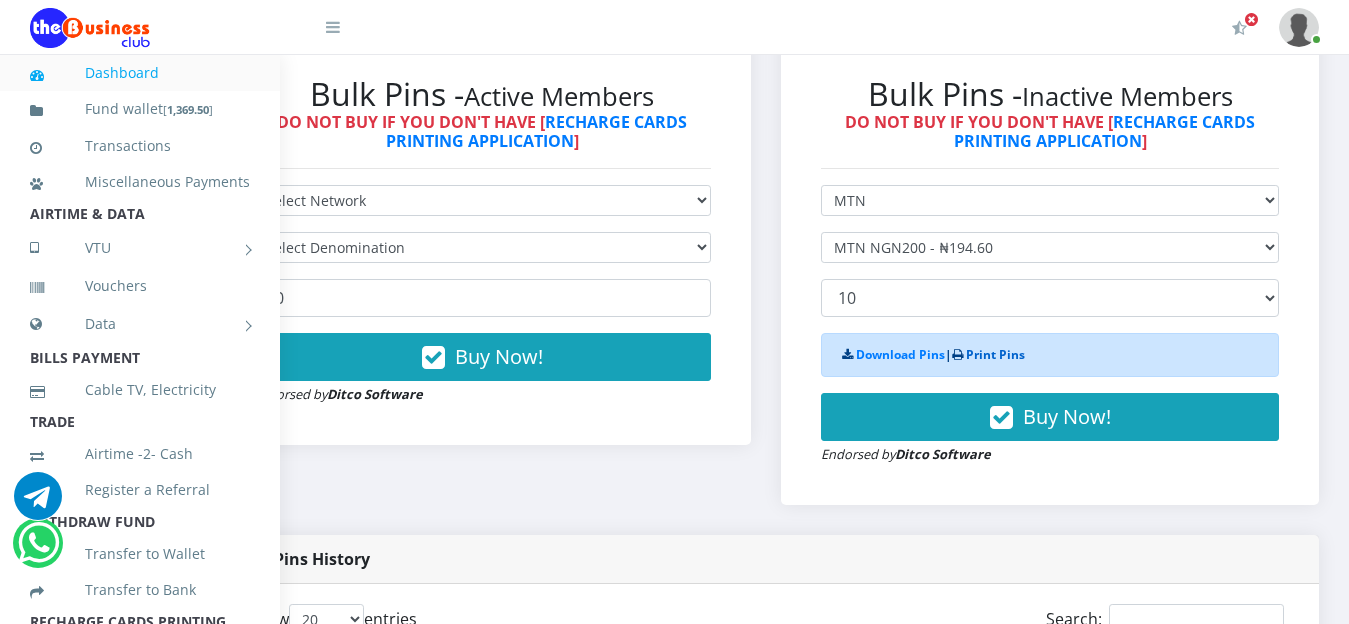 click on "Print Pins" at bounding box center (995, 354) 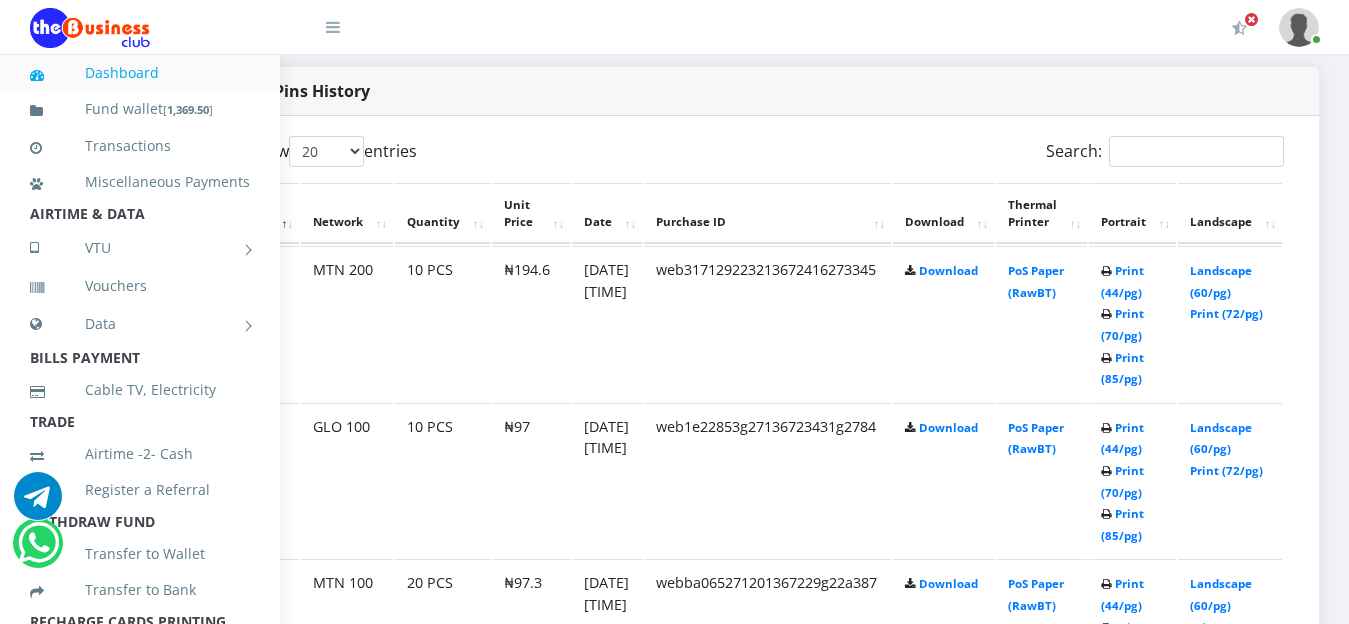 scroll, scrollTop: 1029, scrollLeft: 136, axis: both 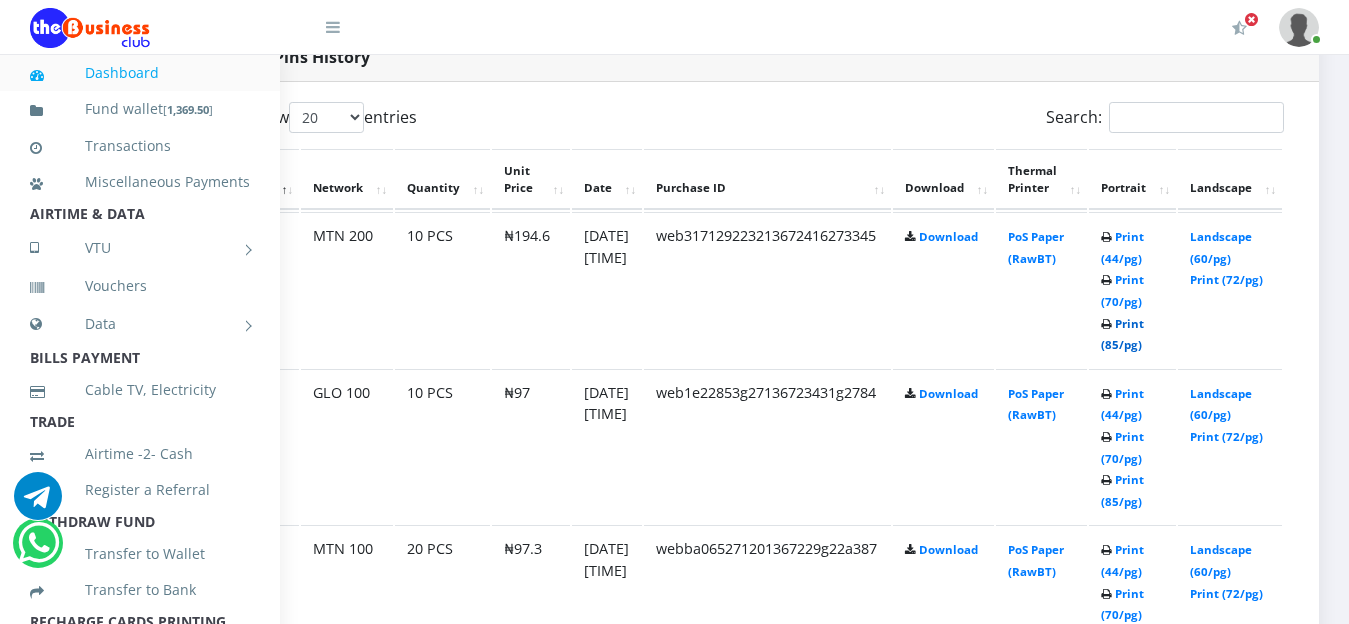 click on "Print (85/pg)" at bounding box center (1122, 334) 